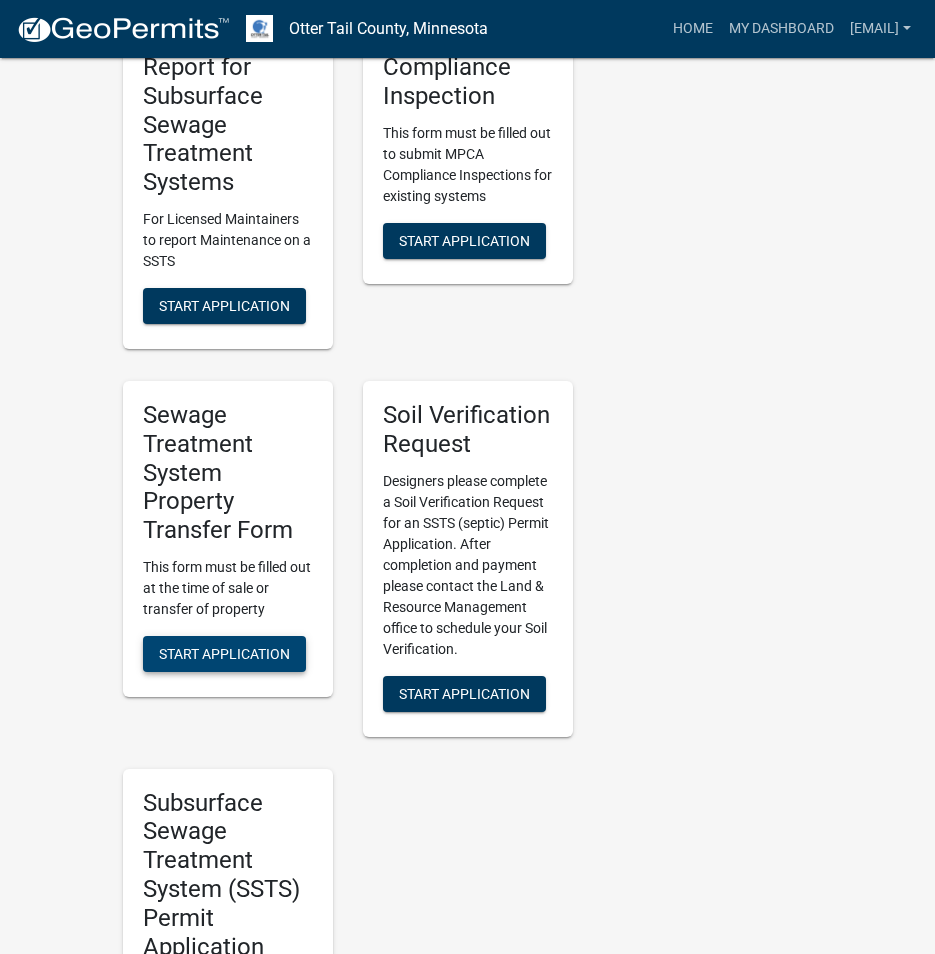 scroll, scrollTop: 1300, scrollLeft: 0, axis: vertical 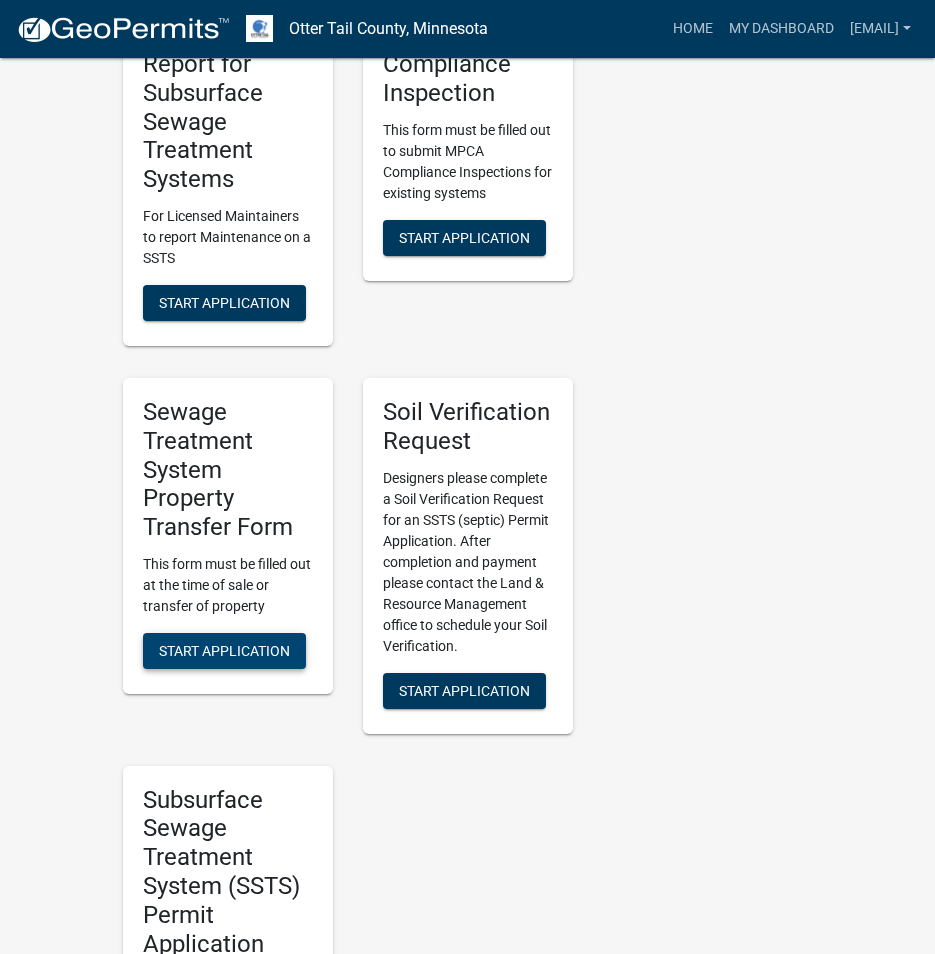 click on "Start Application" at bounding box center (224, 651) 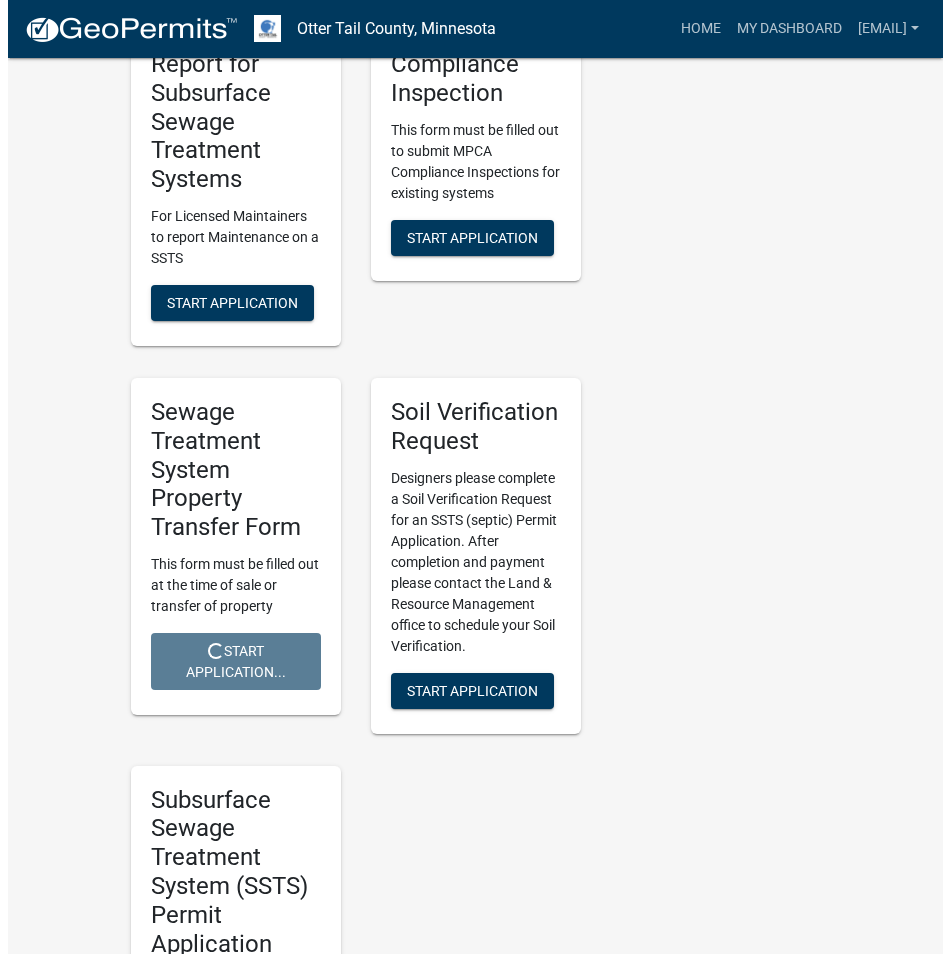 scroll, scrollTop: 0, scrollLeft: 0, axis: both 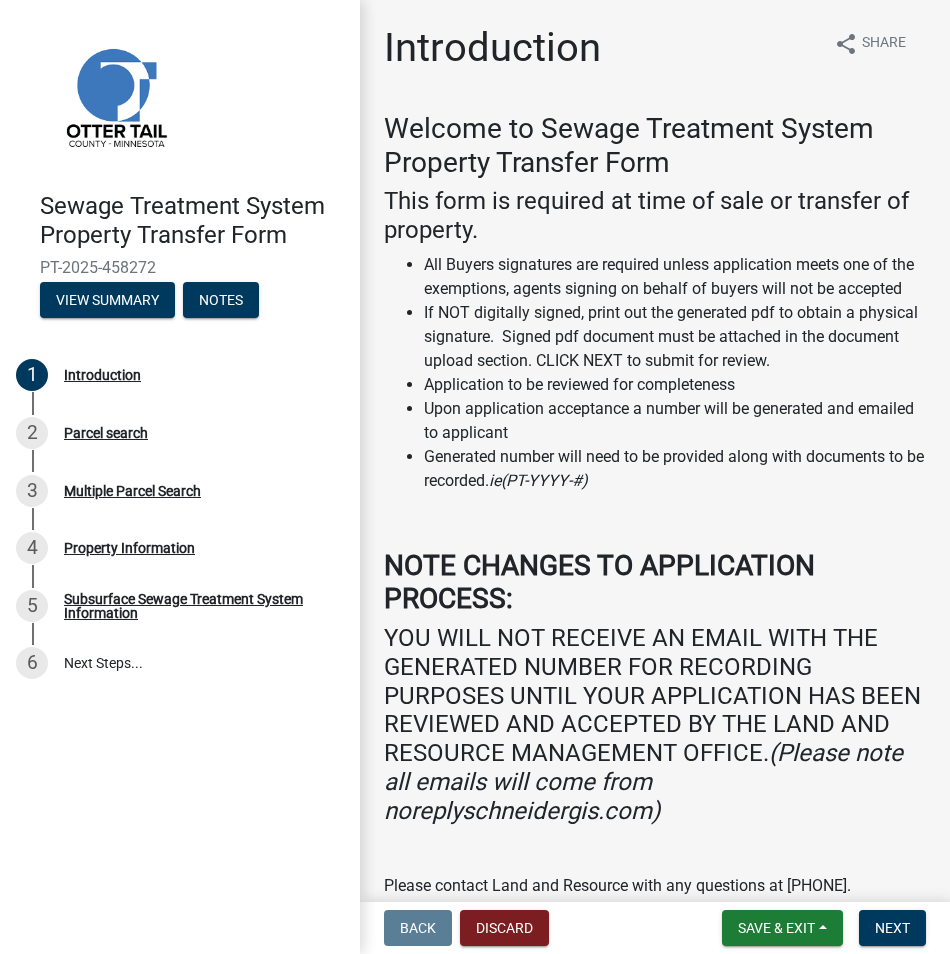 drag, startPoint x: 784, startPoint y: 779, endPoint x: 770, endPoint y: 771, distance: 16.124516 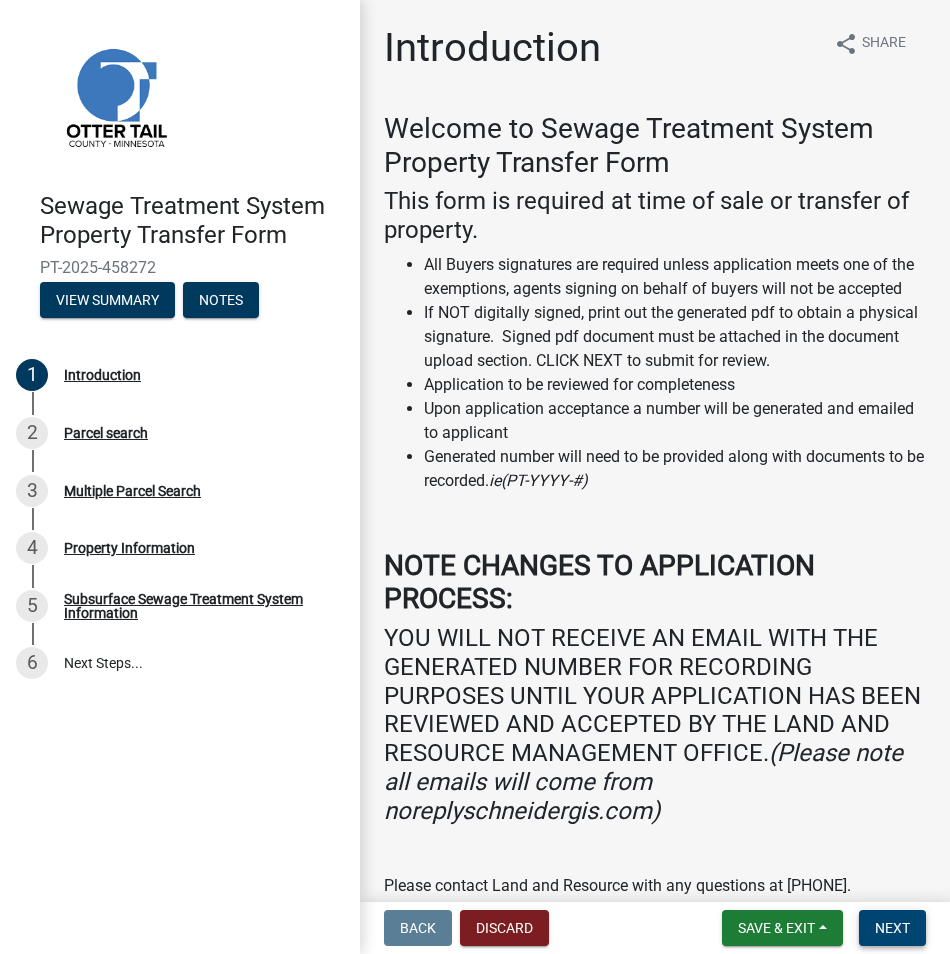 click on "Next" at bounding box center [892, 928] 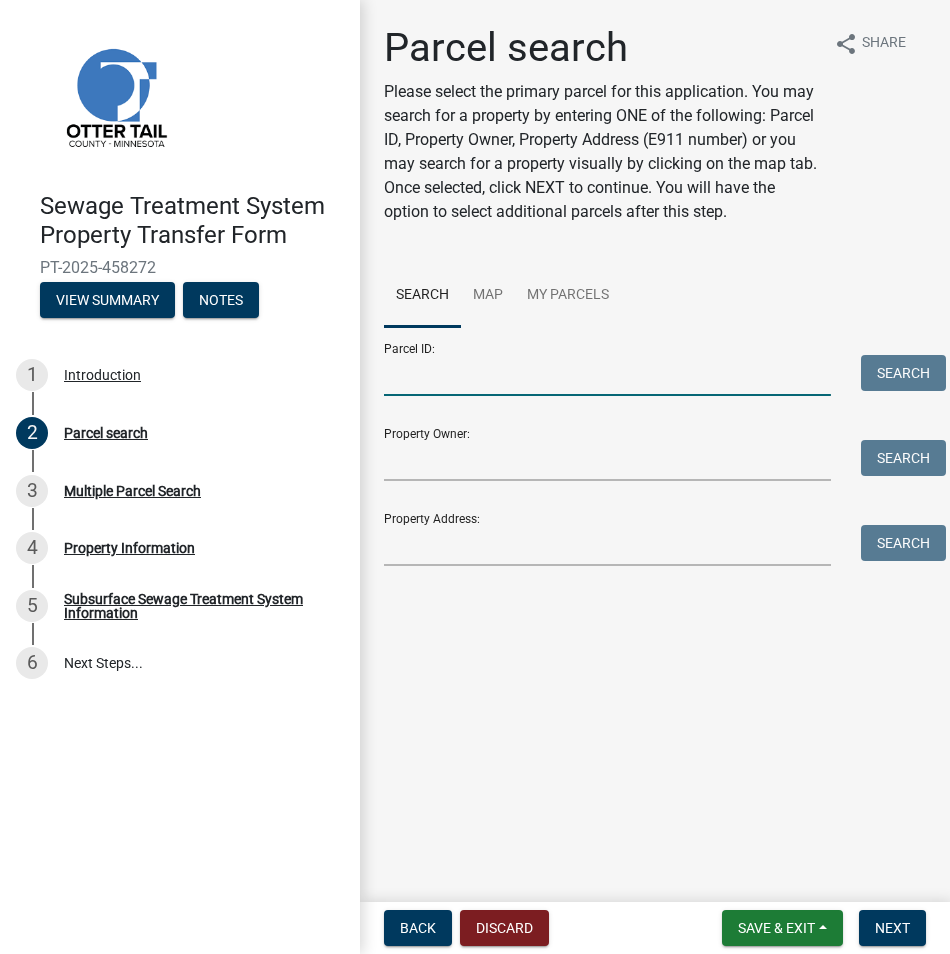 click on "Parcel ID:" at bounding box center (607, 375) 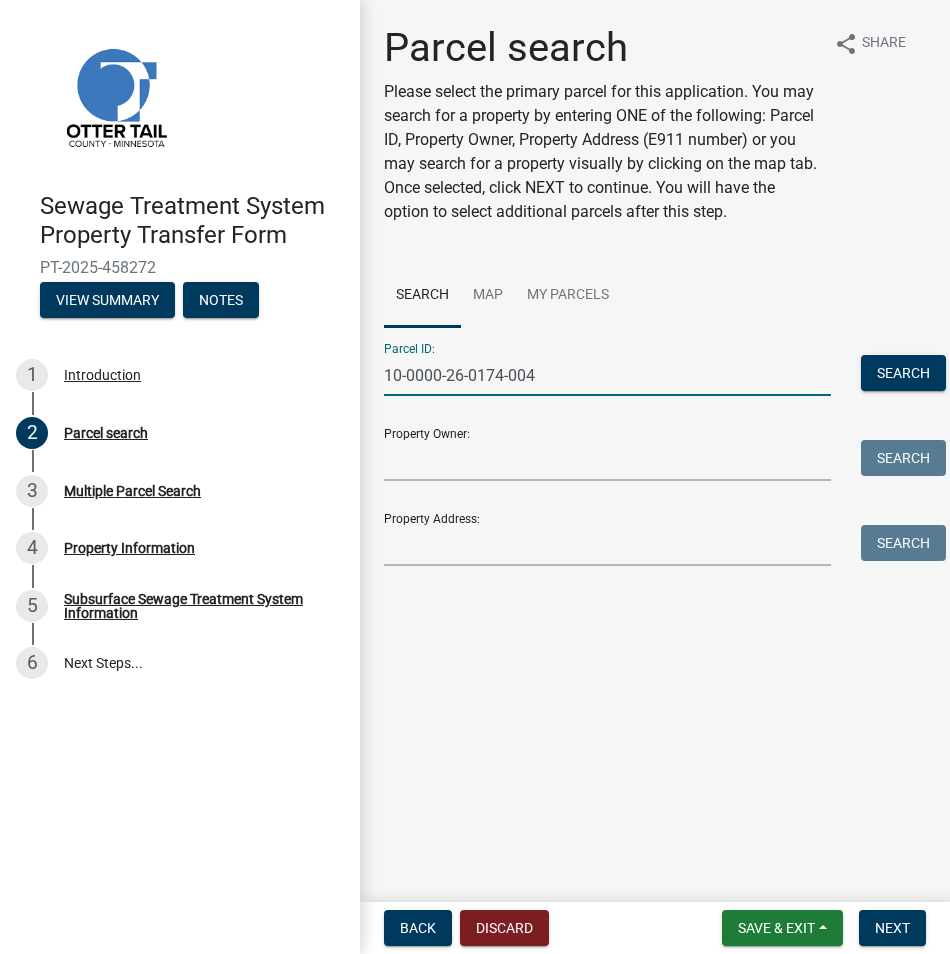type on "10-0000-26-0174-004" 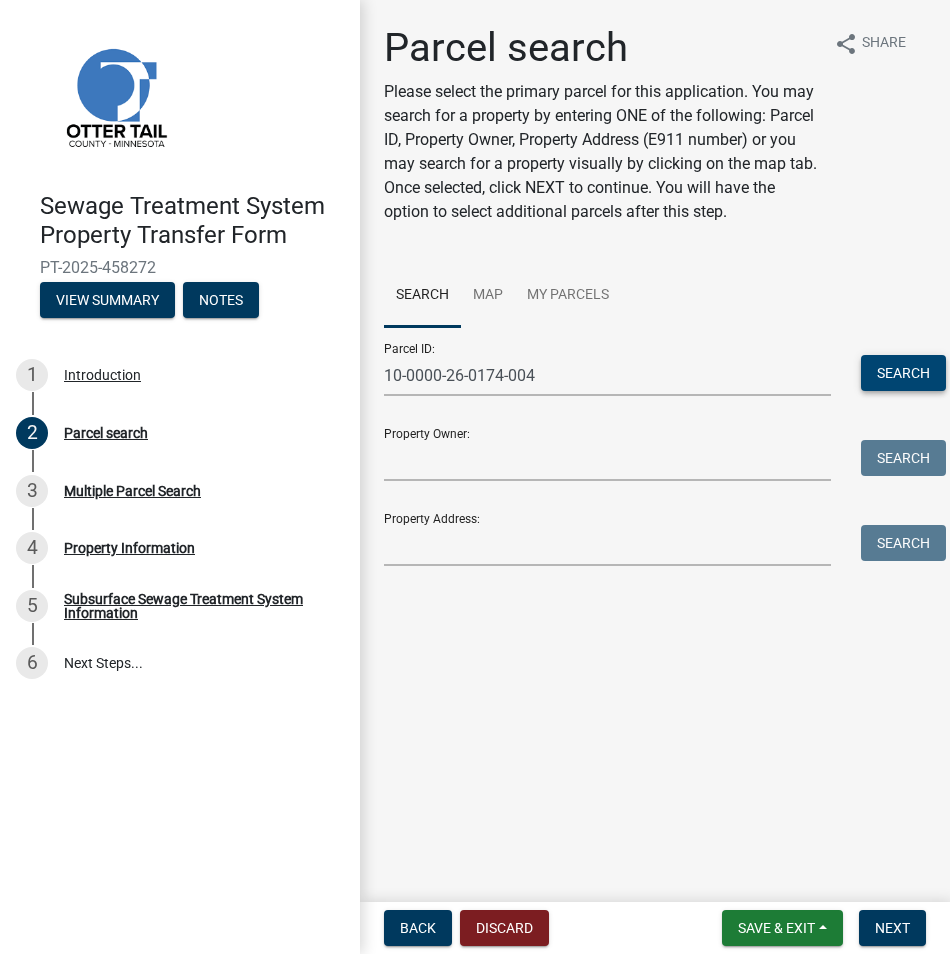 type 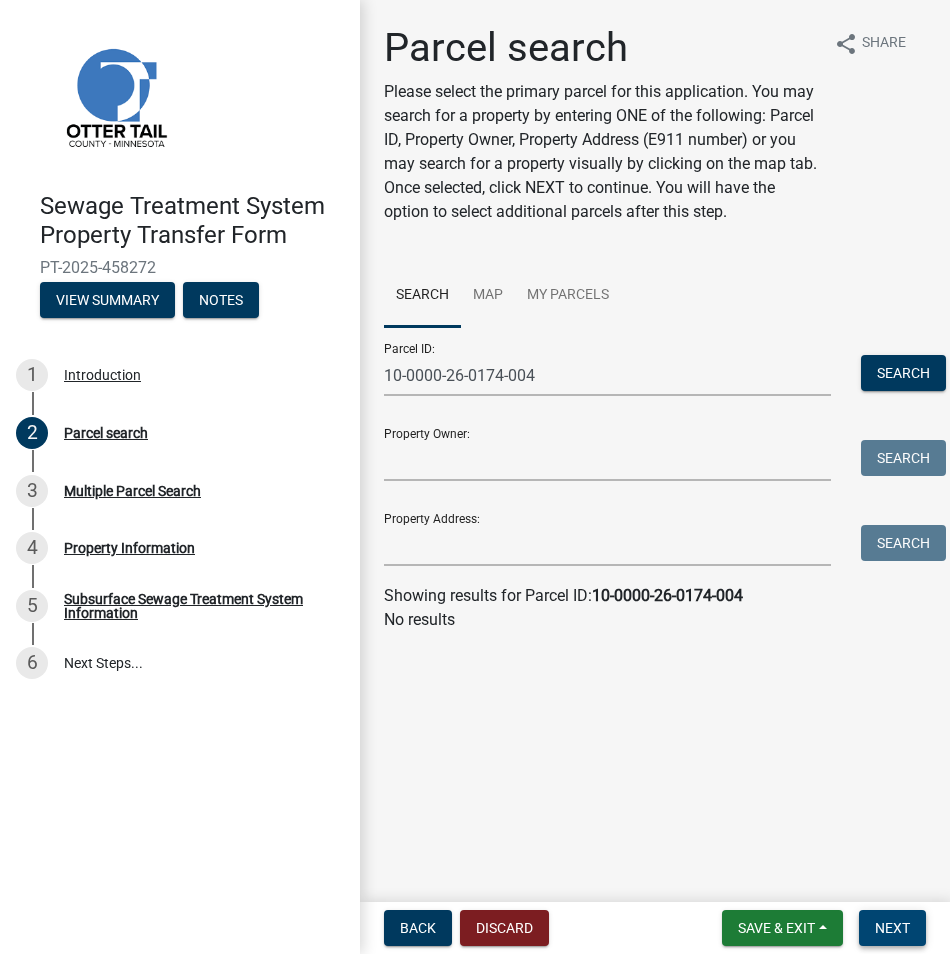 click on "Next" at bounding box center [892, 928] 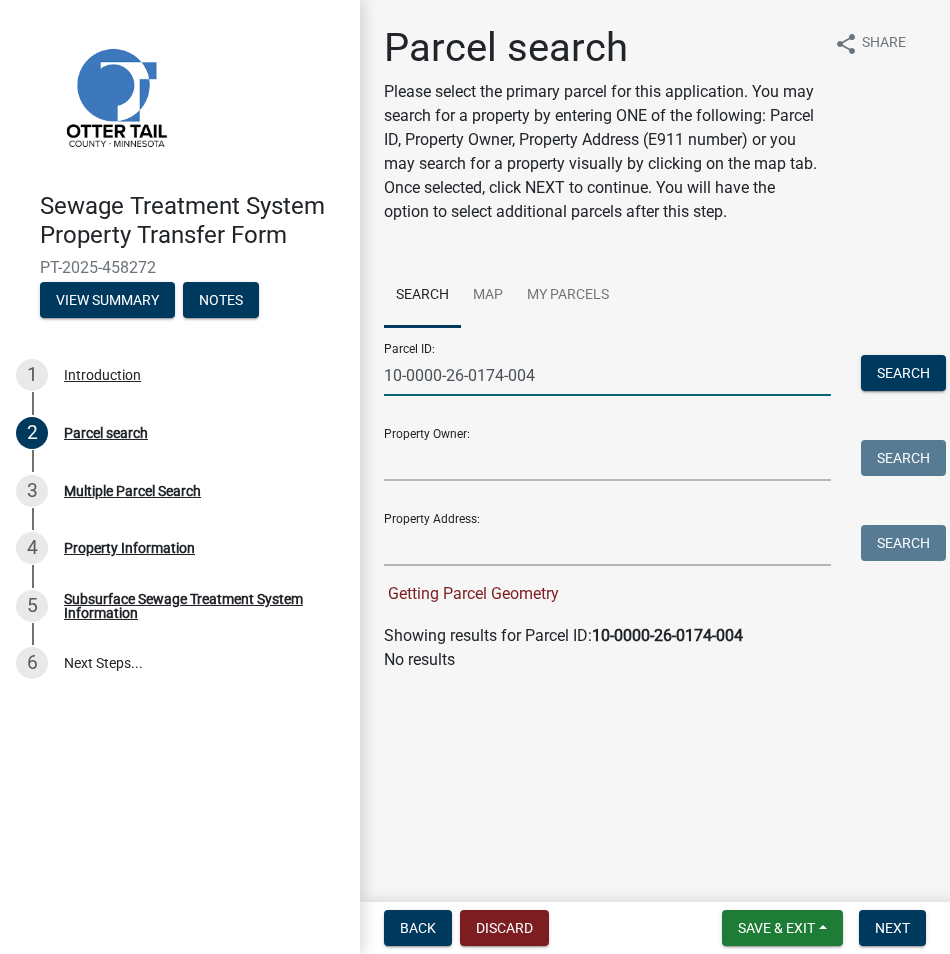 click on "10-0000-26-0174-004" at bounding box center (607, 375) 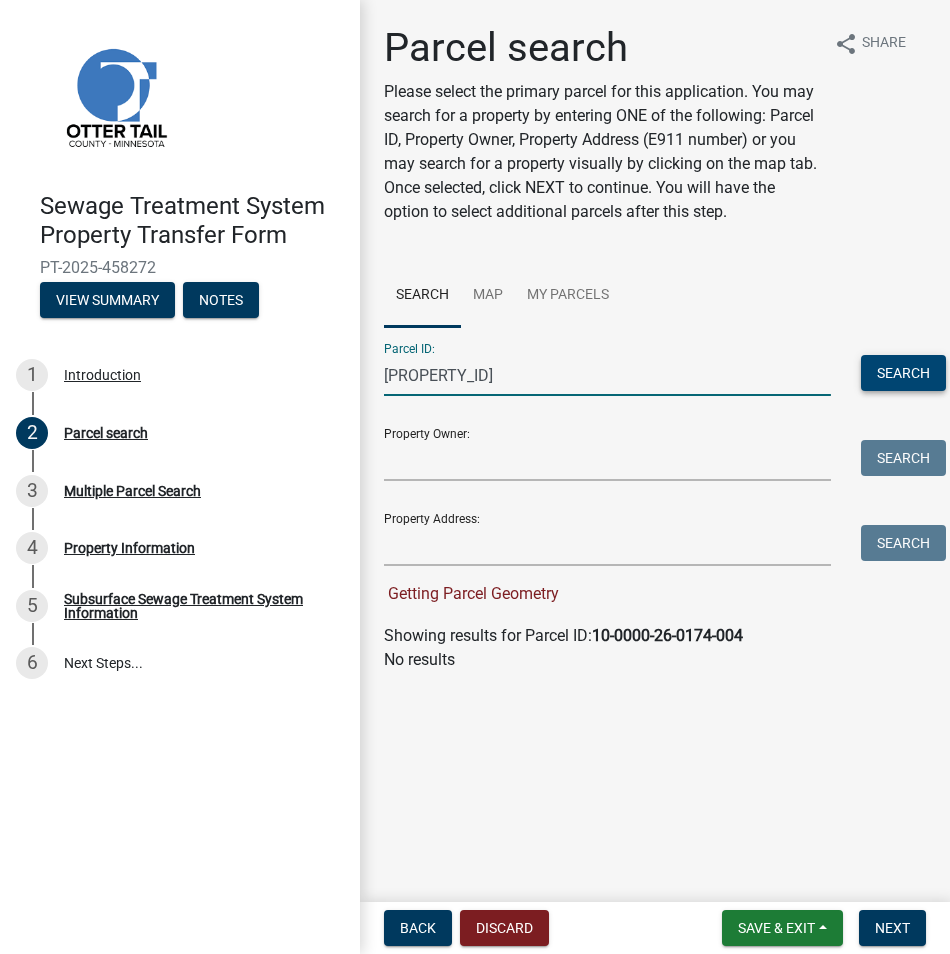 type on "[PROPERTY_ID]" 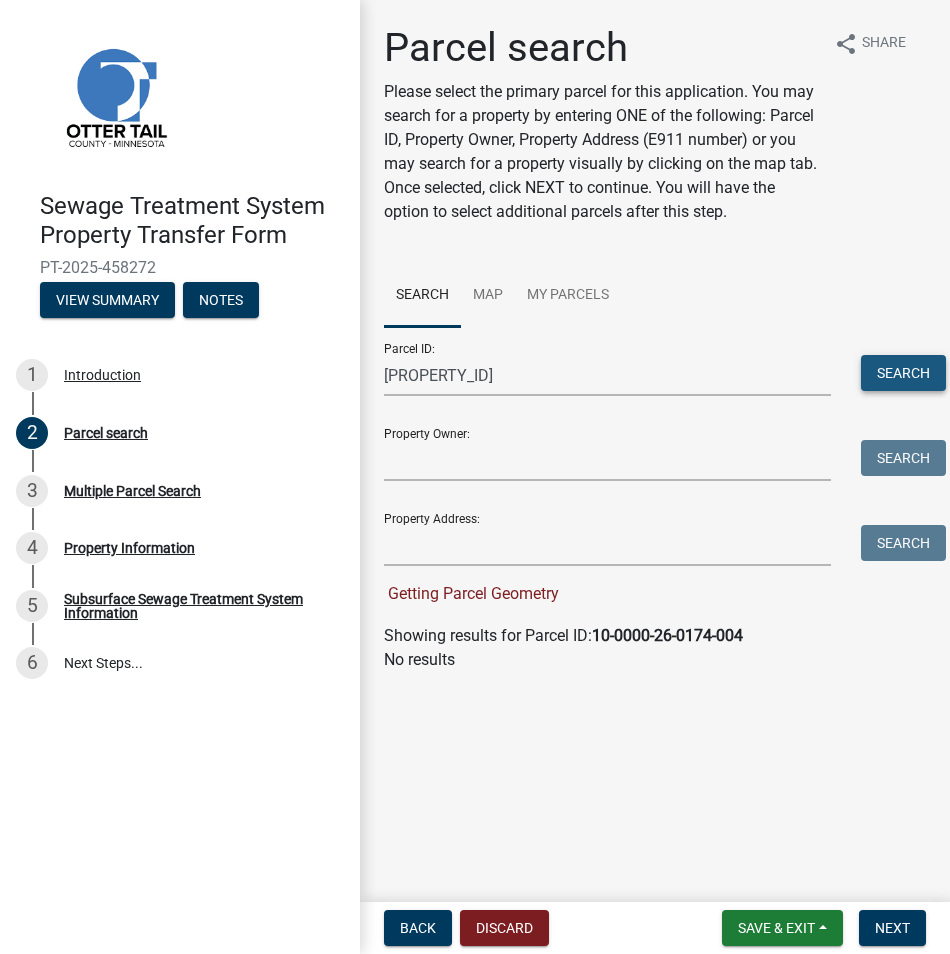 click on "Search" at bounding box center (903, 373) 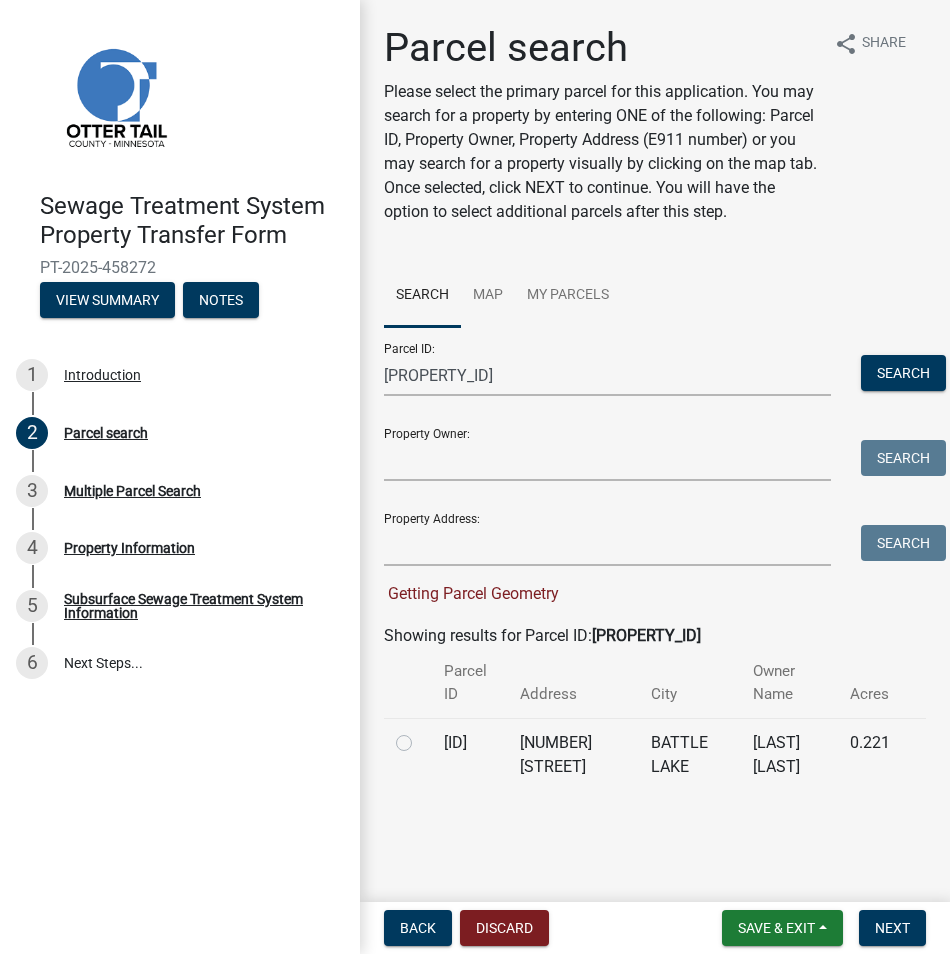 click 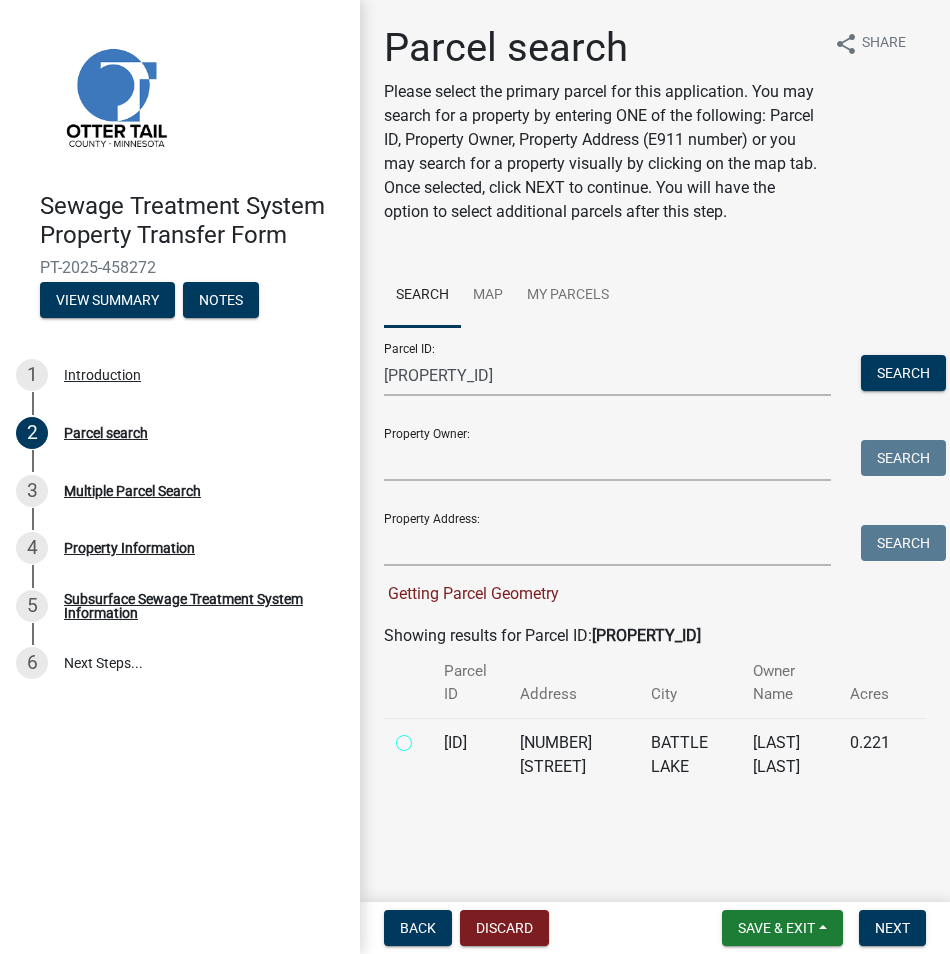 radio on "true" 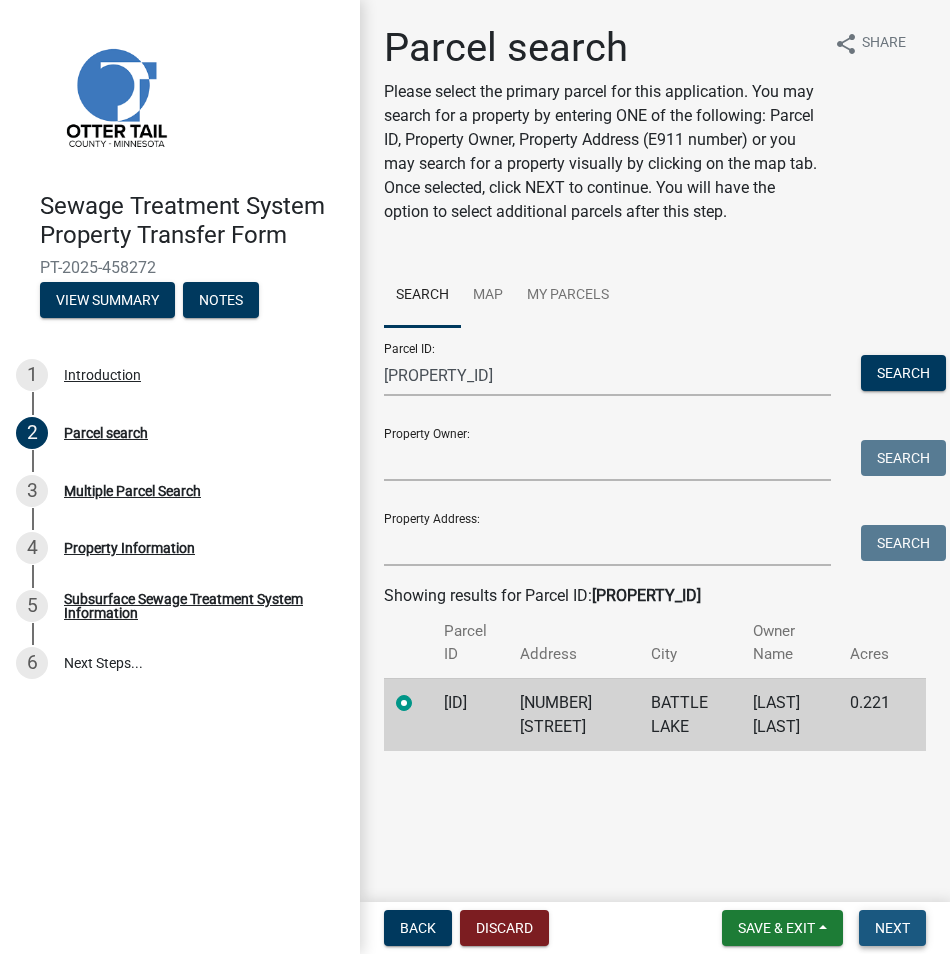 click on "Next" at bounding box center (892, 928) 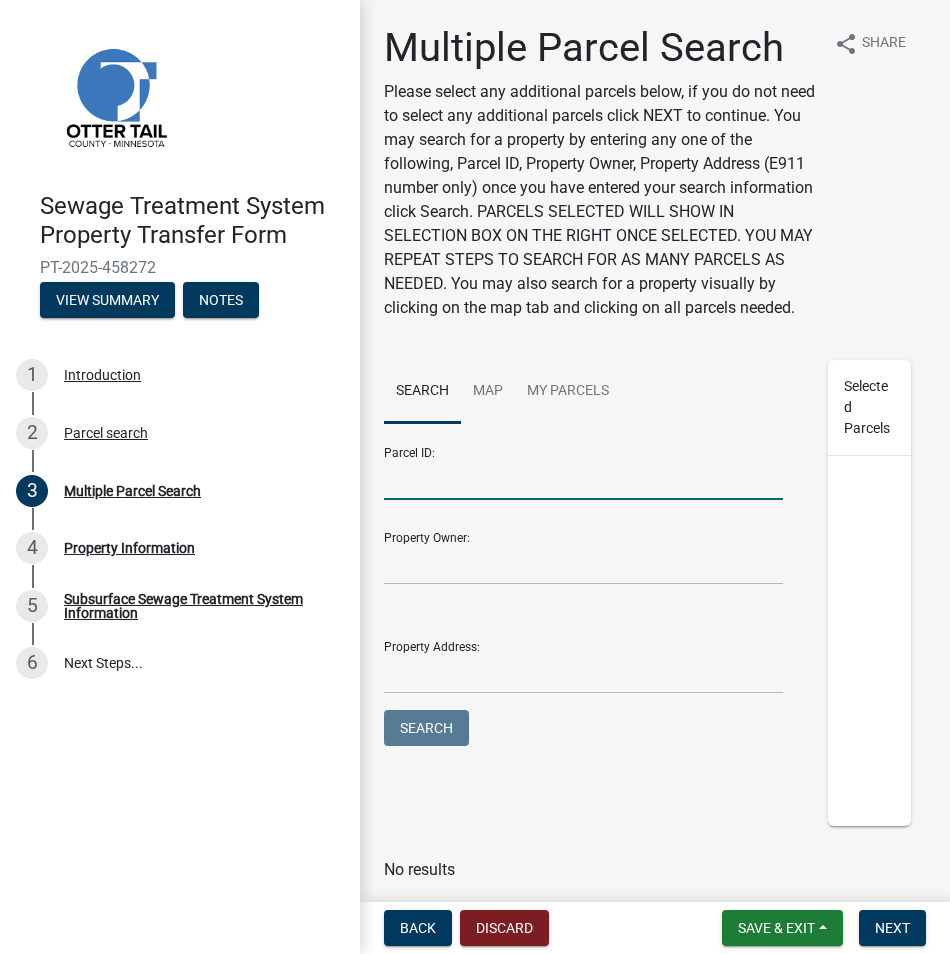 click on "Parcel ID:" at bounding box center (583, 479) 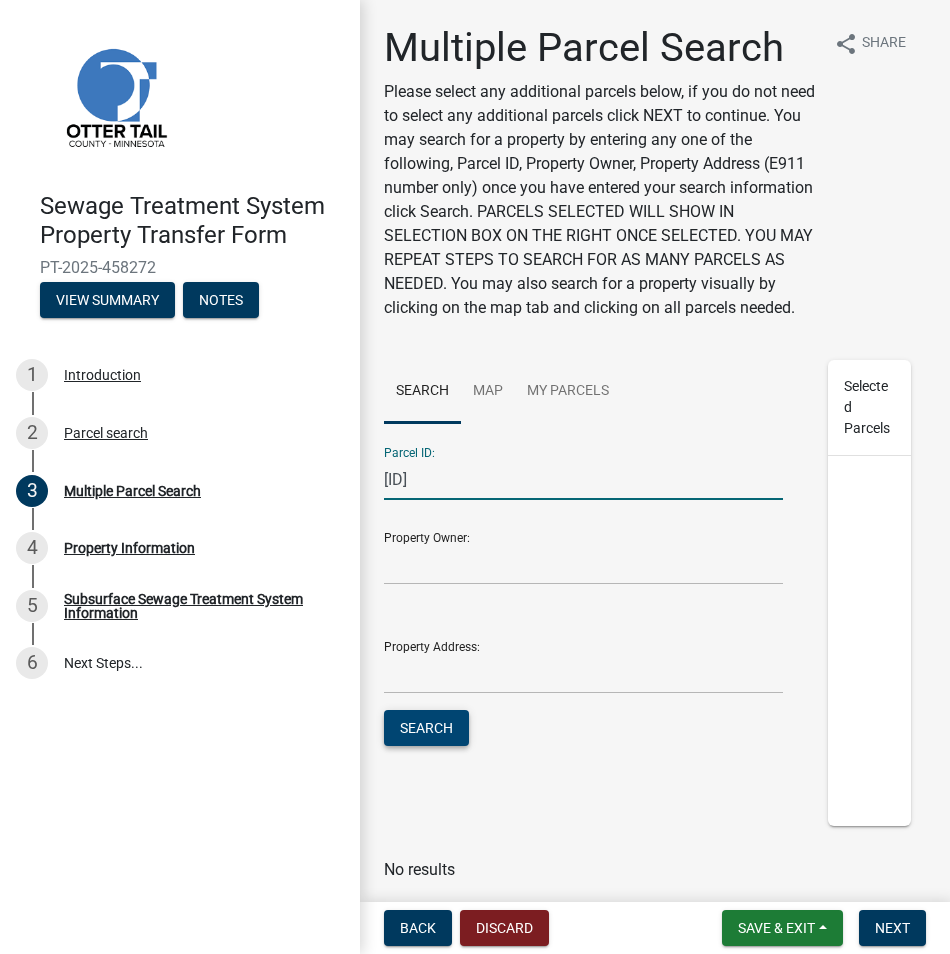 type on "[ID]" 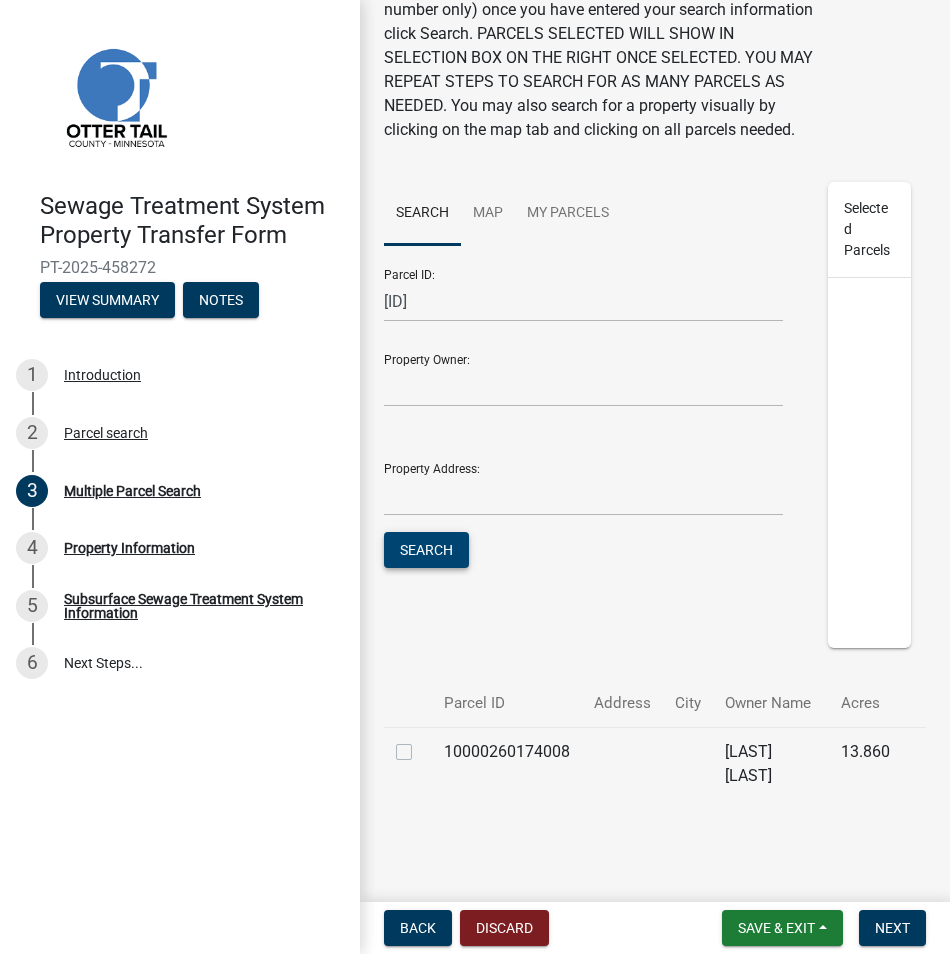 scroll, scrollTop: 205, scrollLeft: 0, axis: vertical 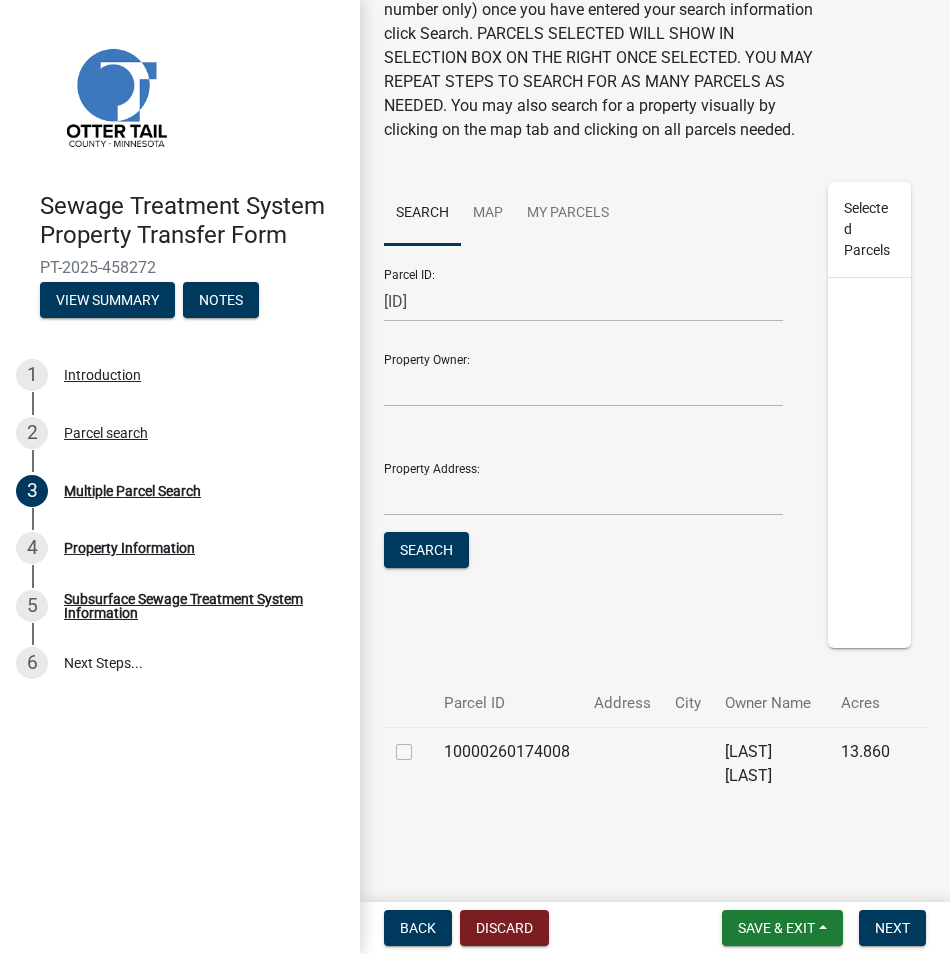drag, startPoint x: 404, startPoint y: 768, endPoint x: 419, endPoint y: 782, distance: 20.518284 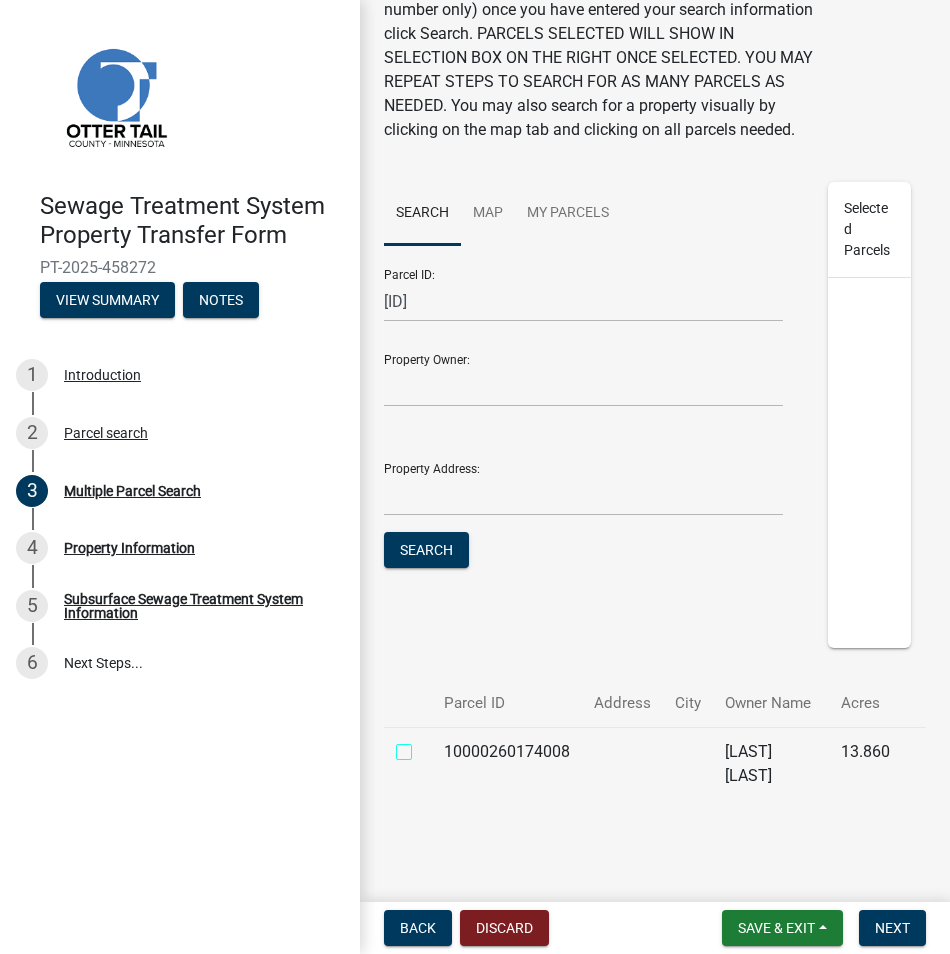 checkbox on "true" 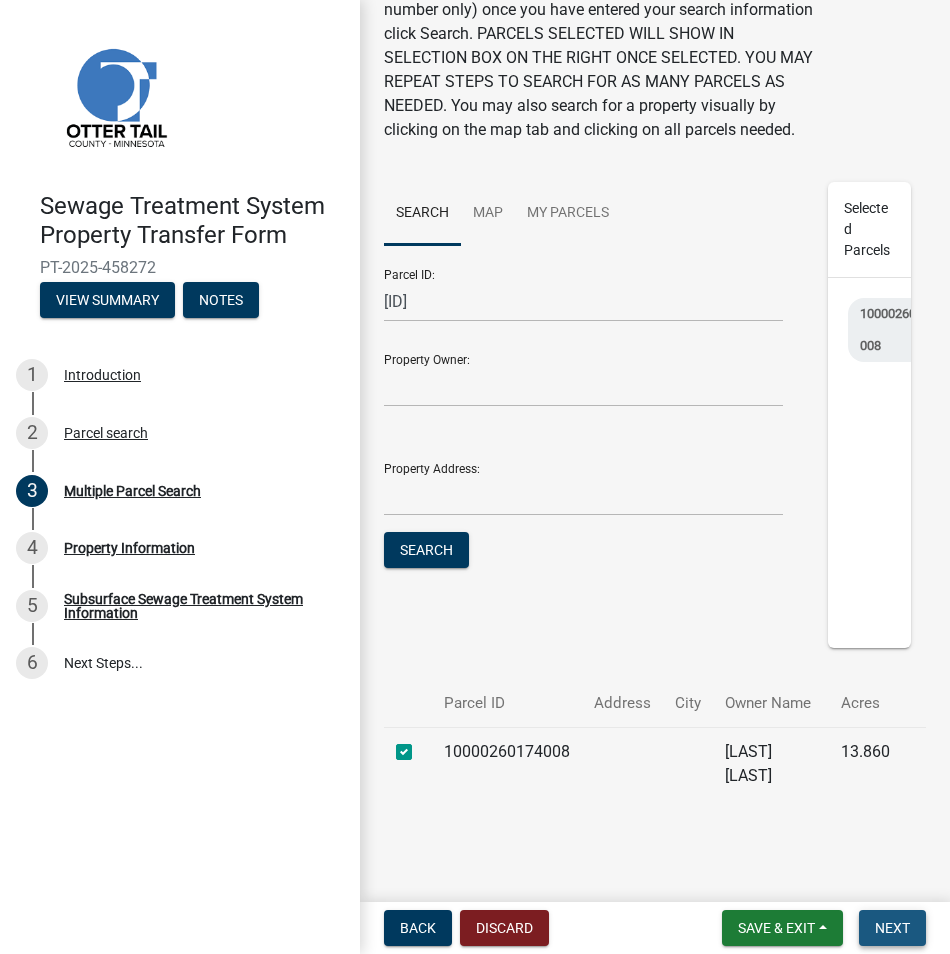 click on "Next" at bounding box center (892, 928) 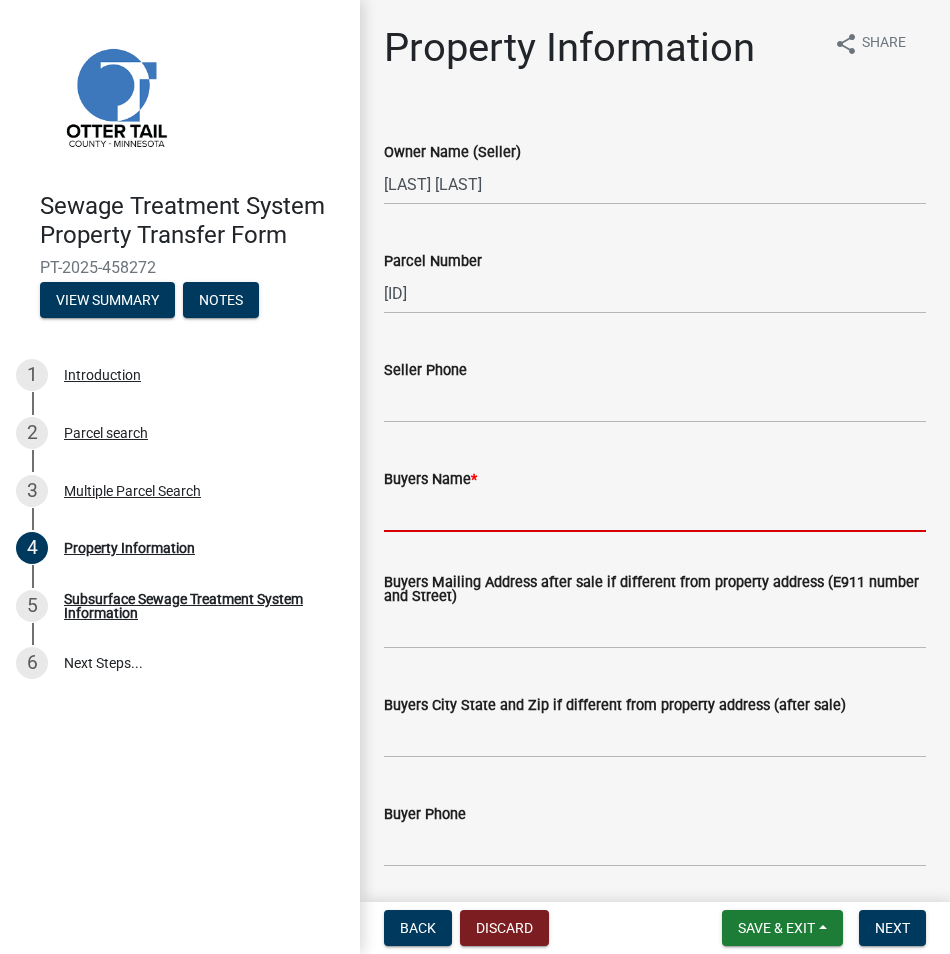 click on "Buyers Name  *" at bounding box center (655, 511) 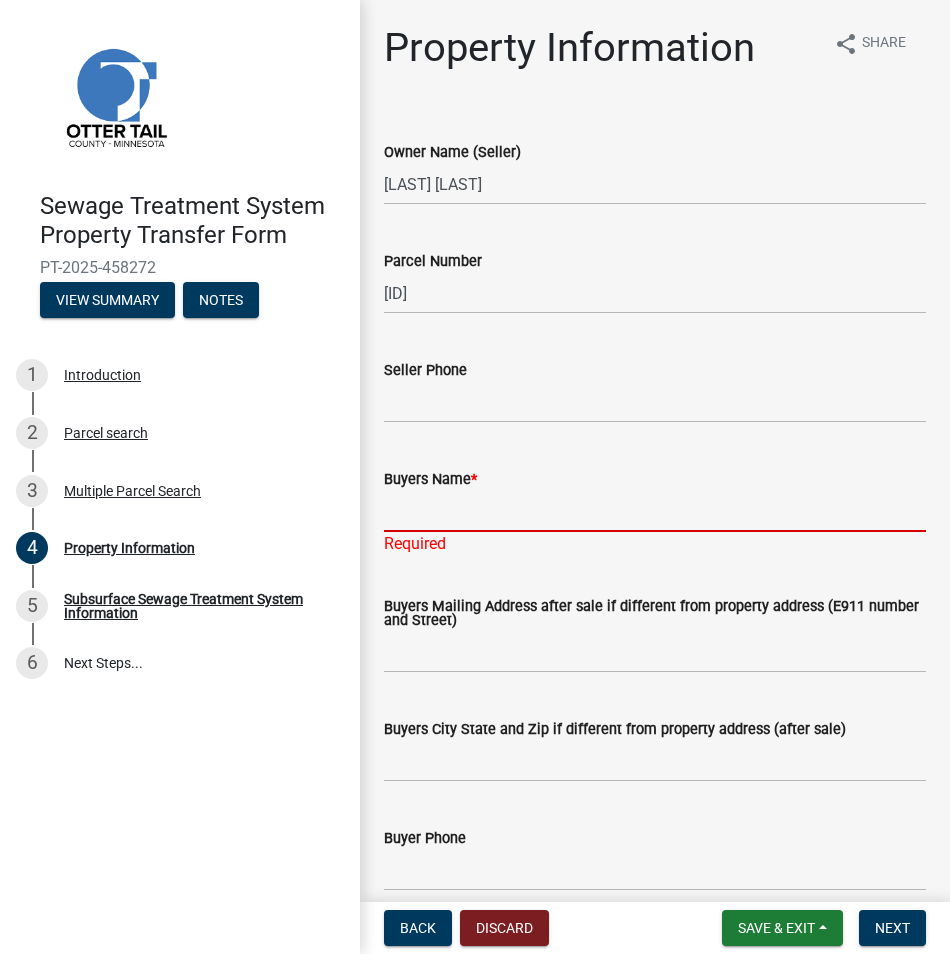 click on "Buyers Name  *" at bounding box center (655, 511) 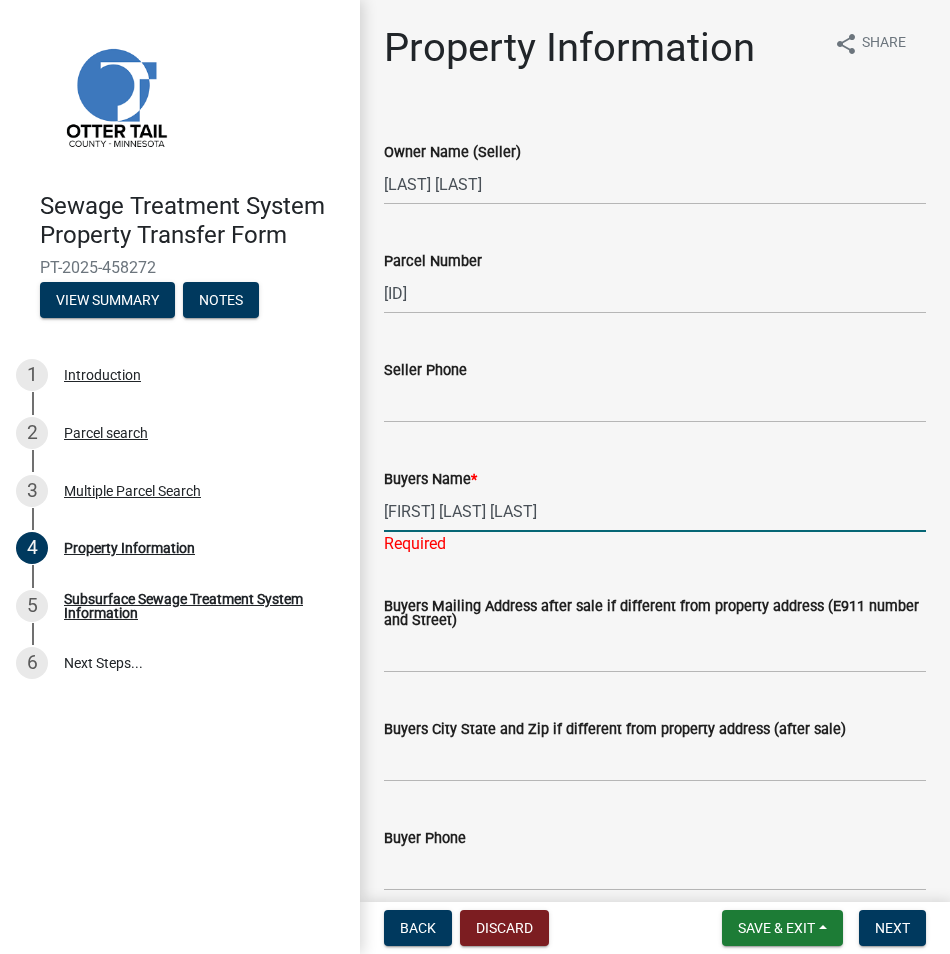 type on "[FIRST] [LAST] [LAST]" 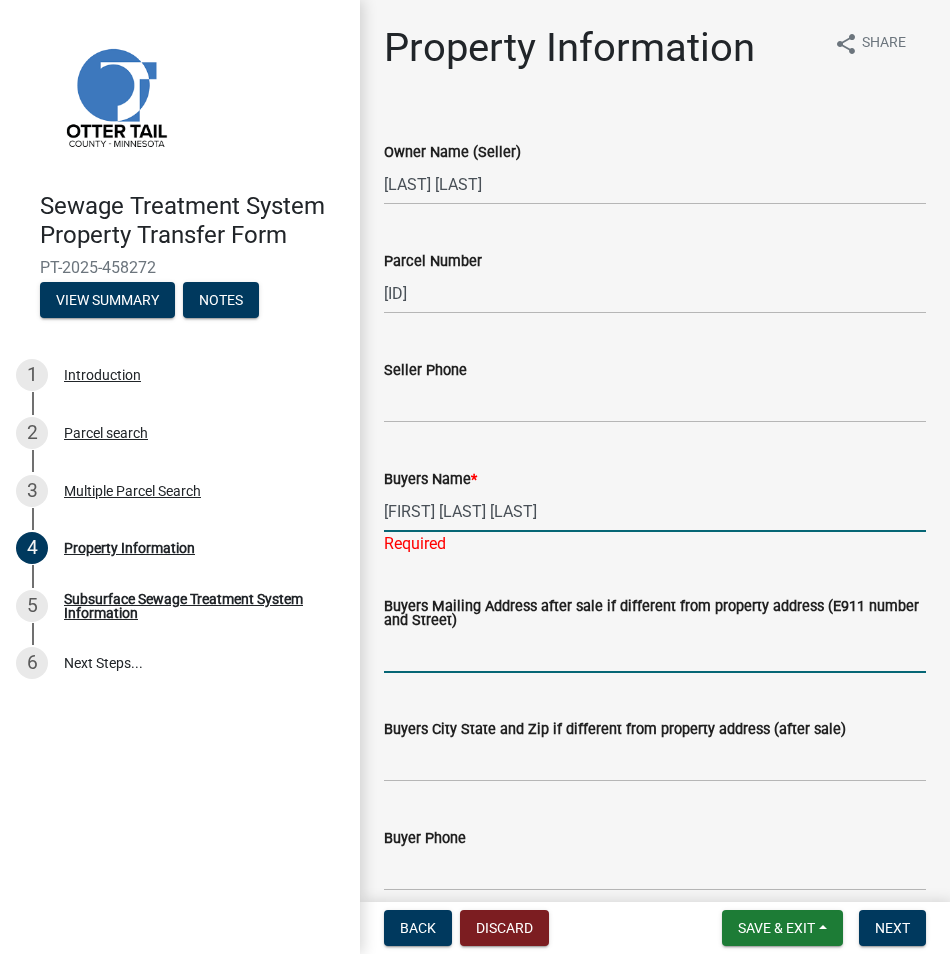 drag, startPoint x: 411, startPoint y: 639, endPoint x: 385, endPoint y: 635, distance: 26.305893 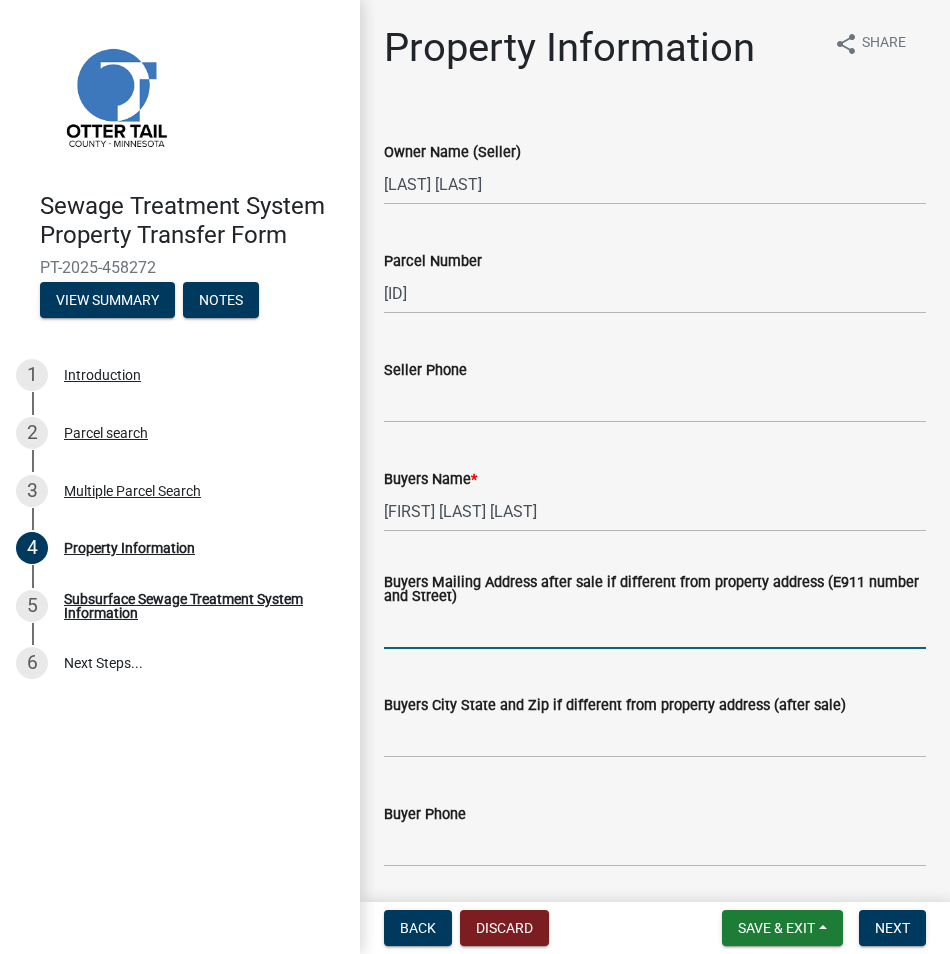 click on "Buyers Mailing Address after sale if different from property address (E911 number and Street)" at bounding box center (655, 628) 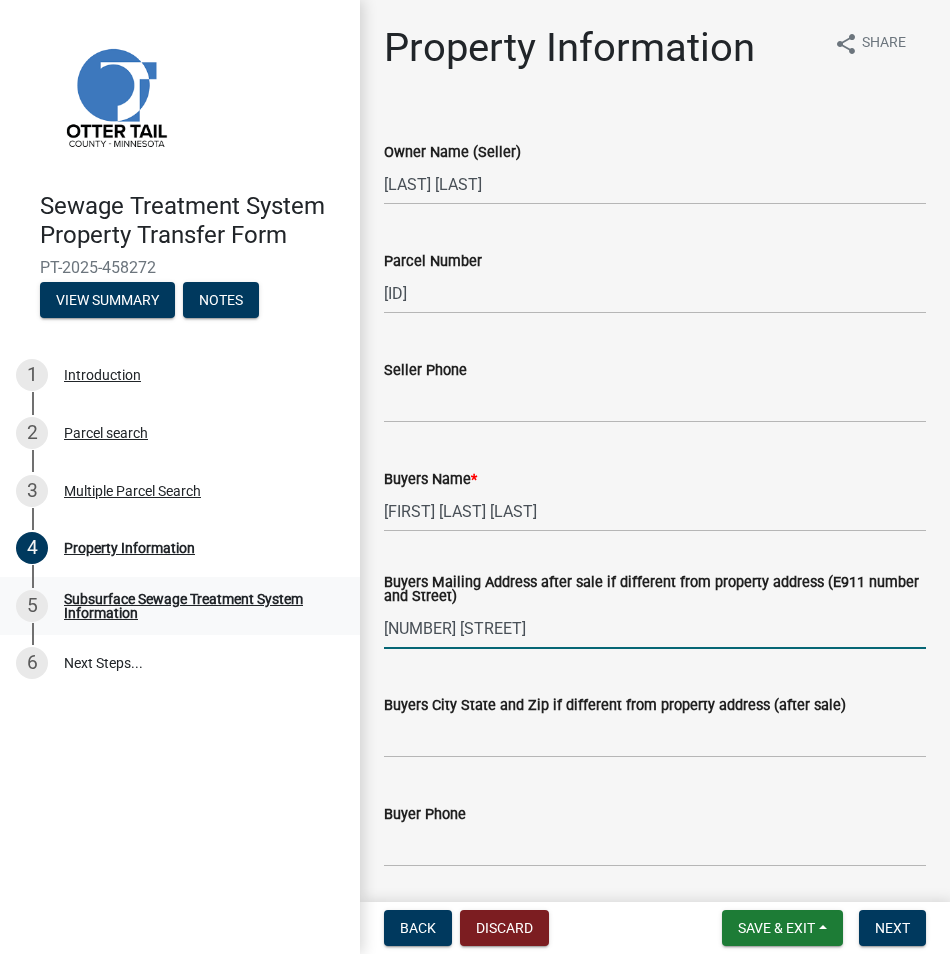 type on "[NUMBER] [STREET]" 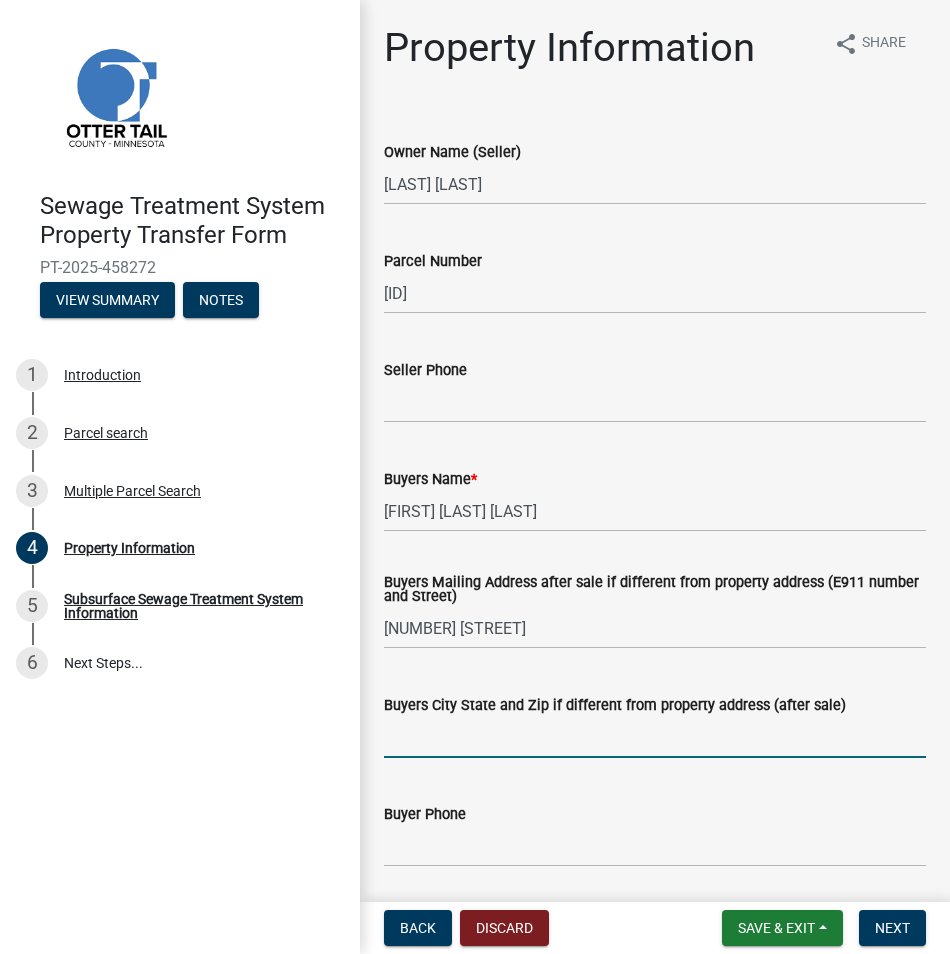 click on "Buyers City State and Zip if different from property address (after sale)" at bounding box center (655, 737) 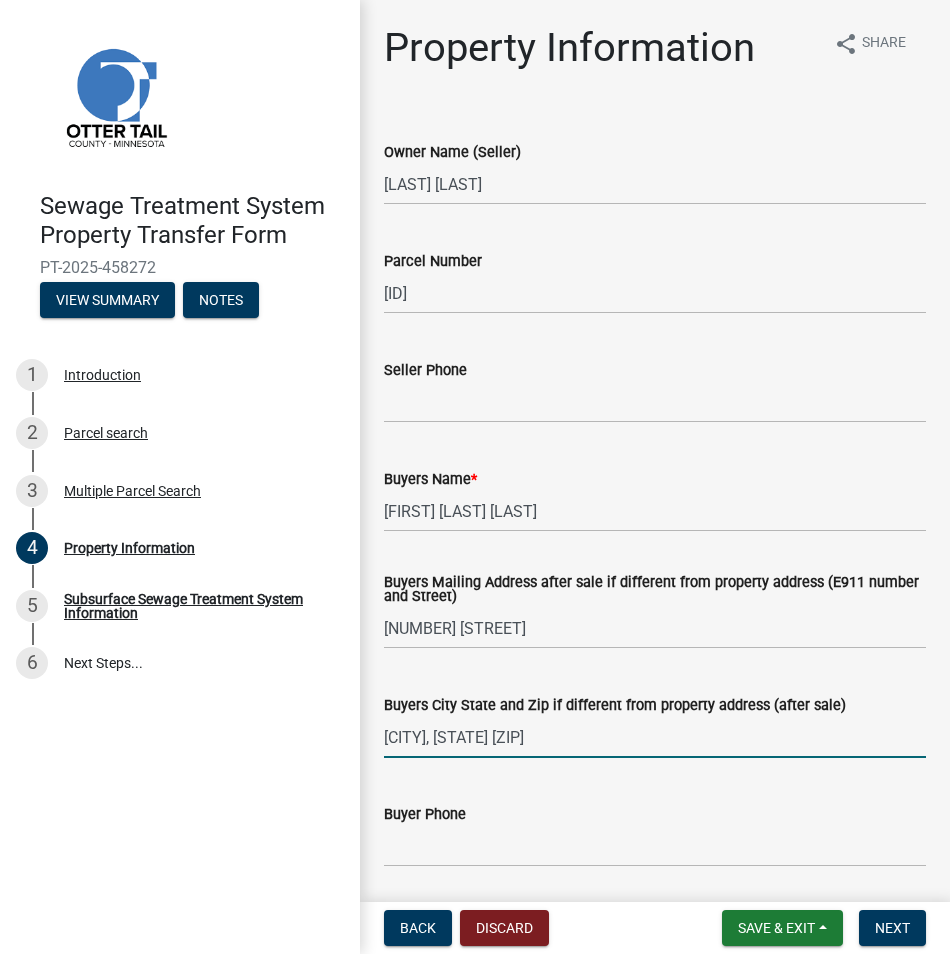 type on "[CITY], [STATE] [ZIP]" 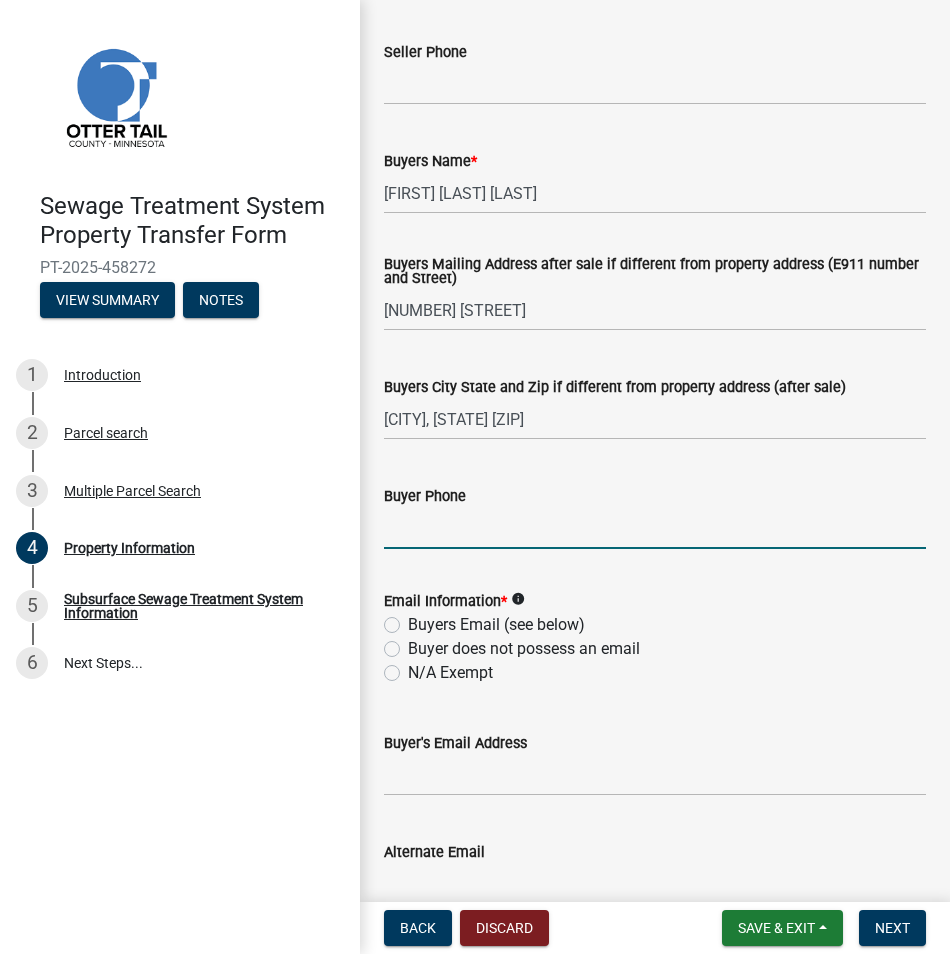 scroll, scrollTop: 400, scrollLeft: 0, axis: vertical 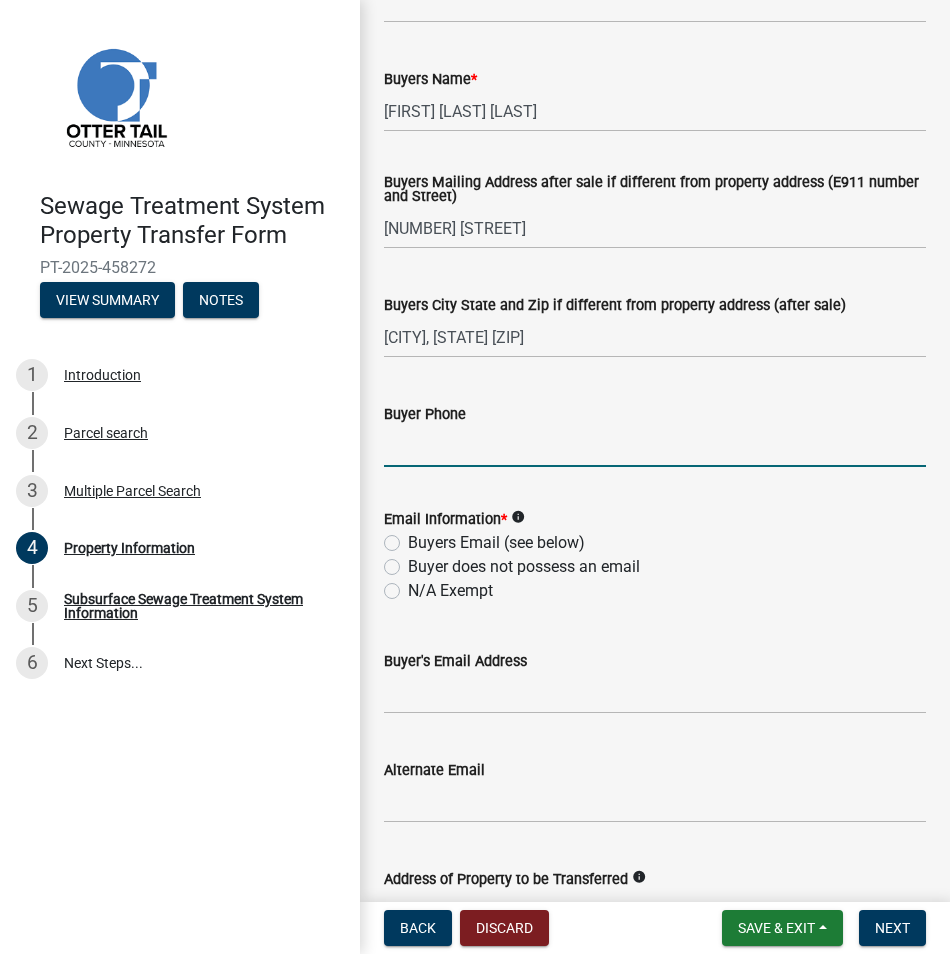 click on "Buyers Email (see below)" 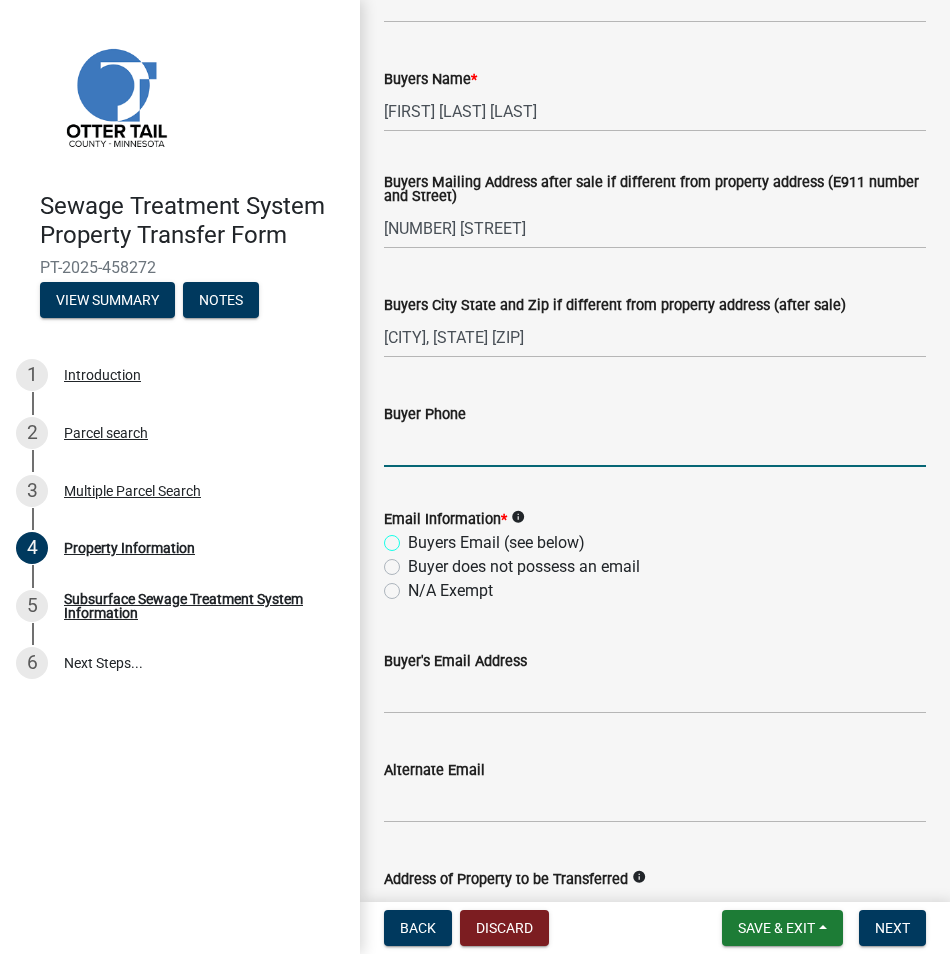 click on "Buyers Email (see below)" at bounding box center (414, 537) 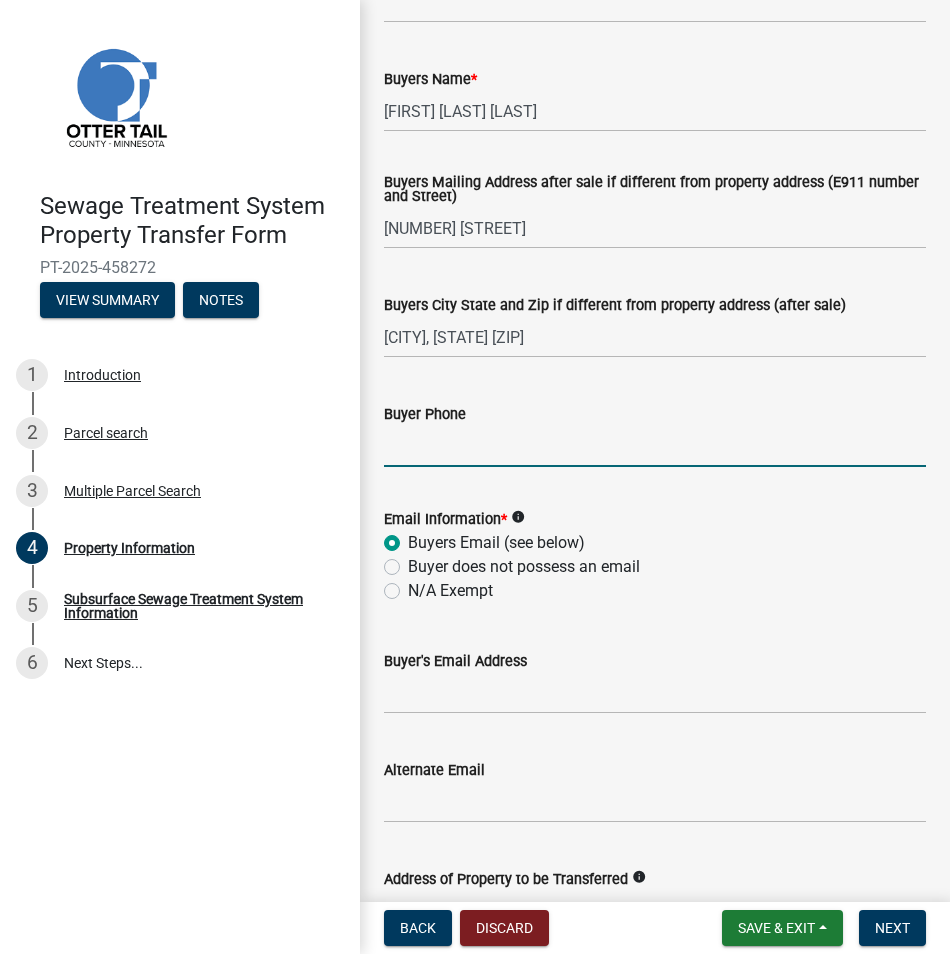 radio on "true" 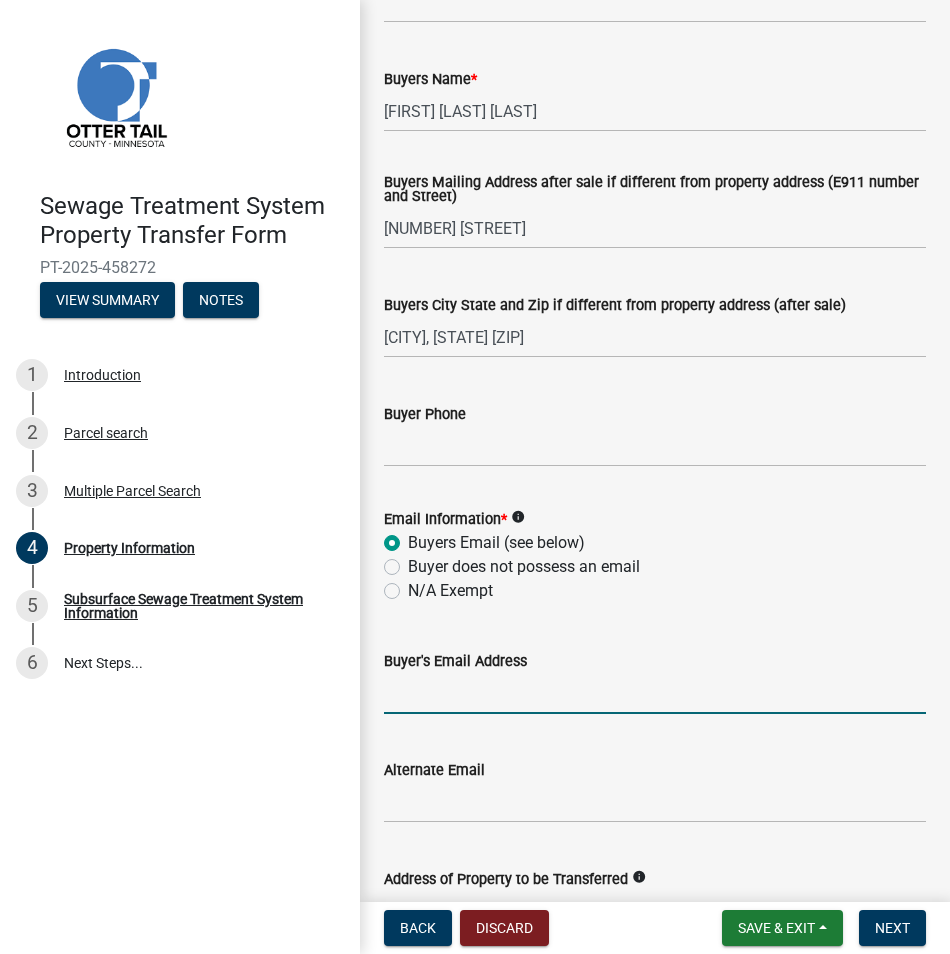 click on "Buyer's Email Address" at bounding box center (655, 693) 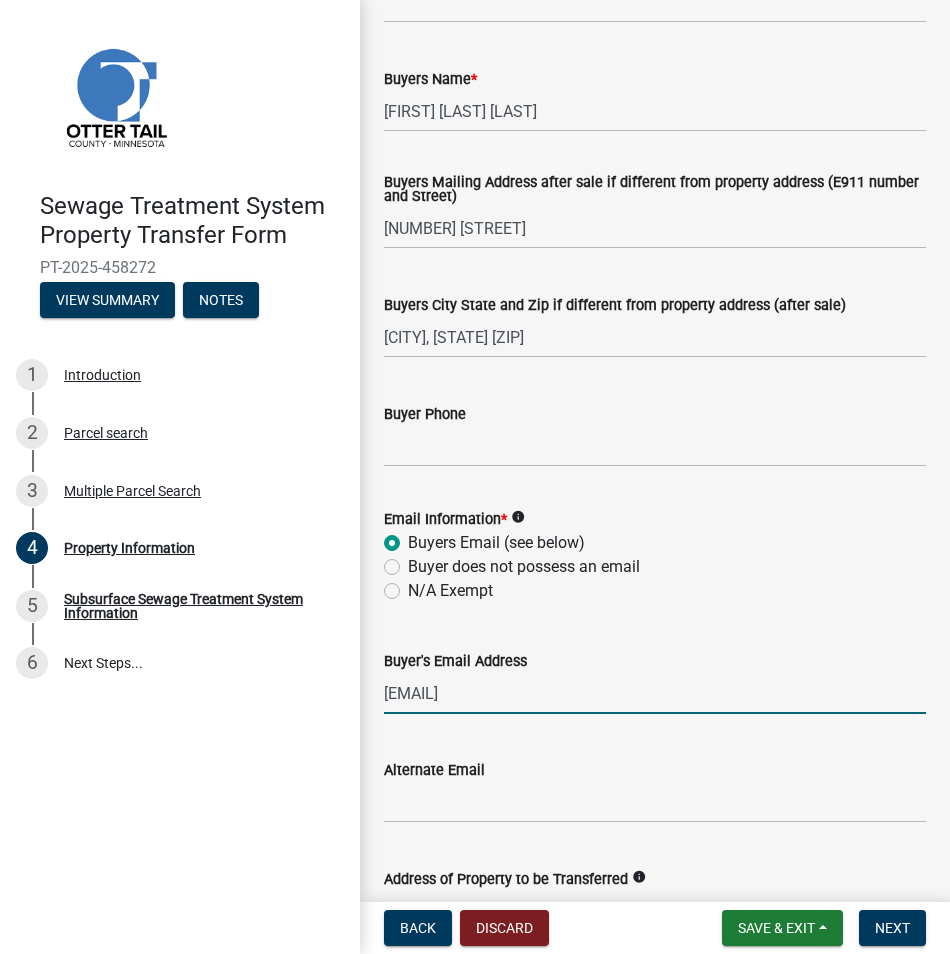 type on "[EMAIL]" 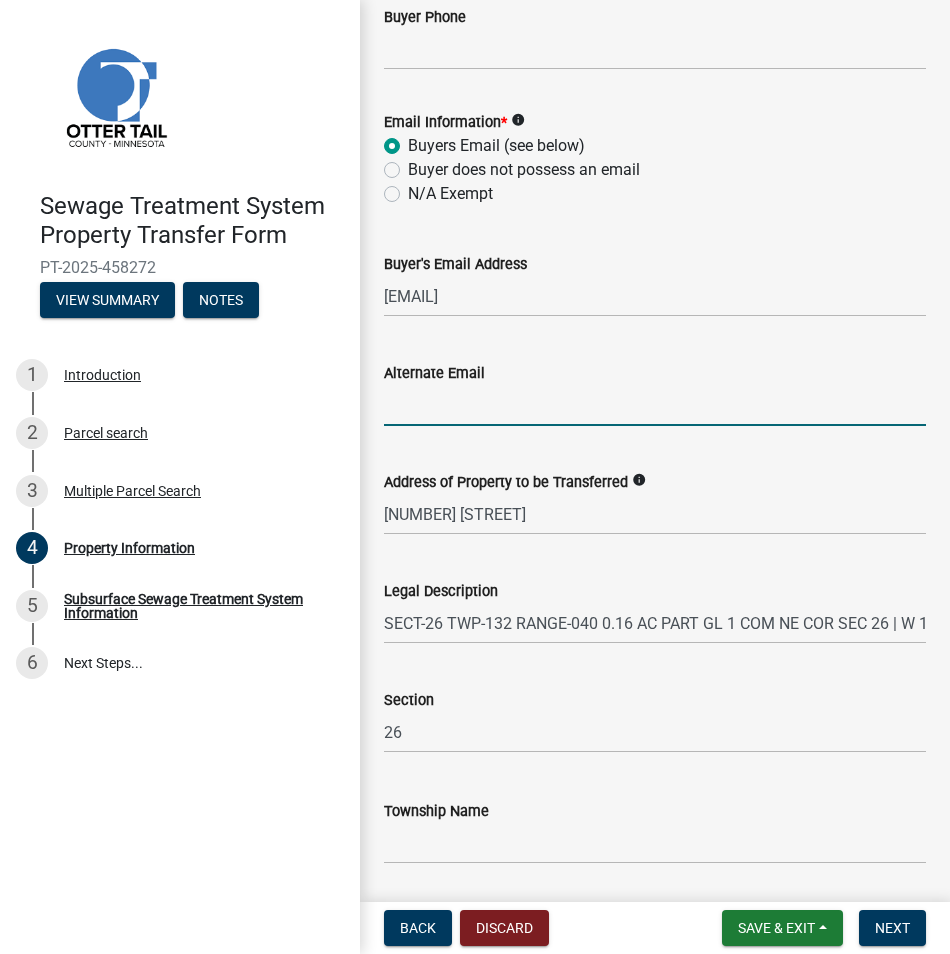 scroll, scrollTop: 862, scrollLeft: 0, axis: vertical 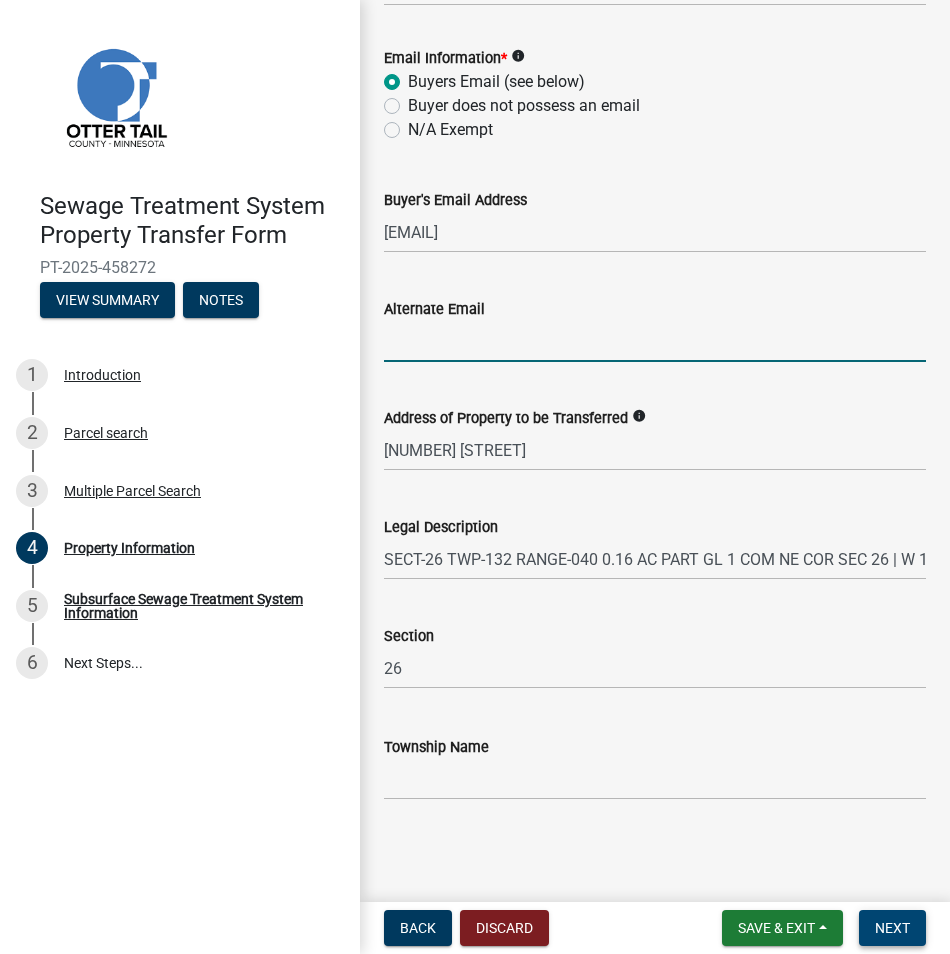 click on "Next" at bounding box center (892, 928) 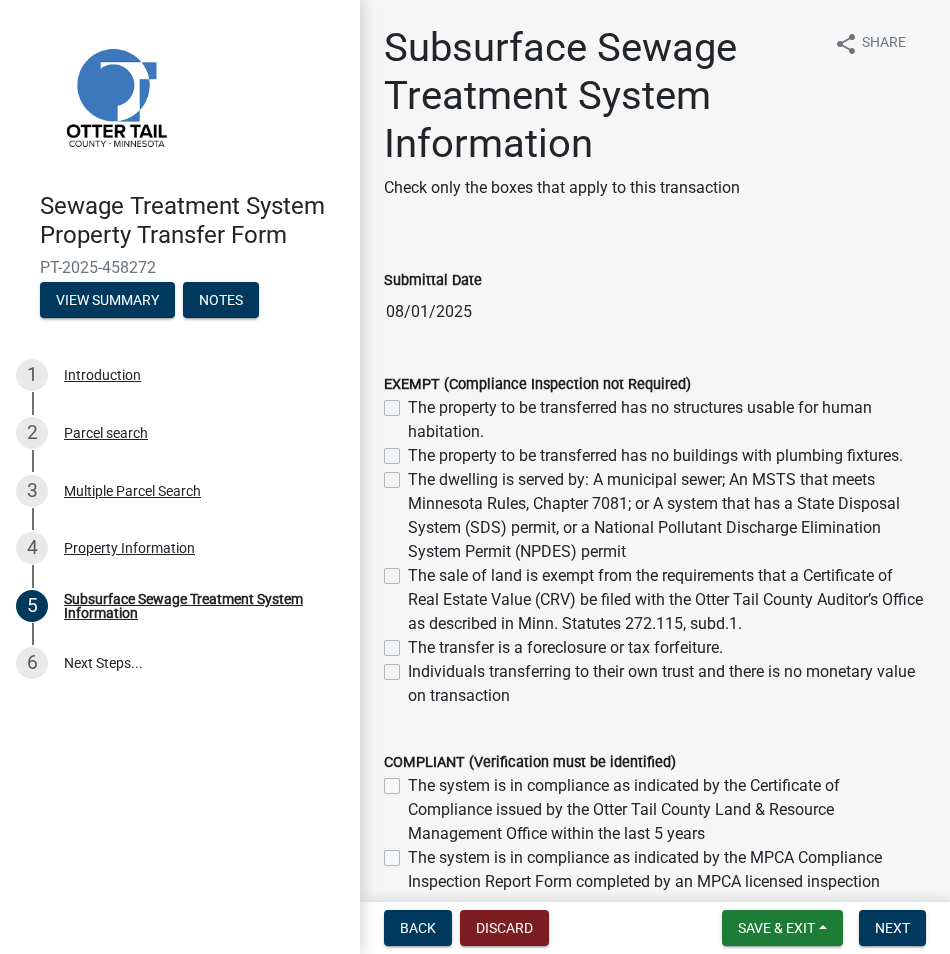 click on "The system is in compliance as indicated by the MPCA Compliance Inspection Report Form completed by an MPCA licensed inspection business within the last 3 years." 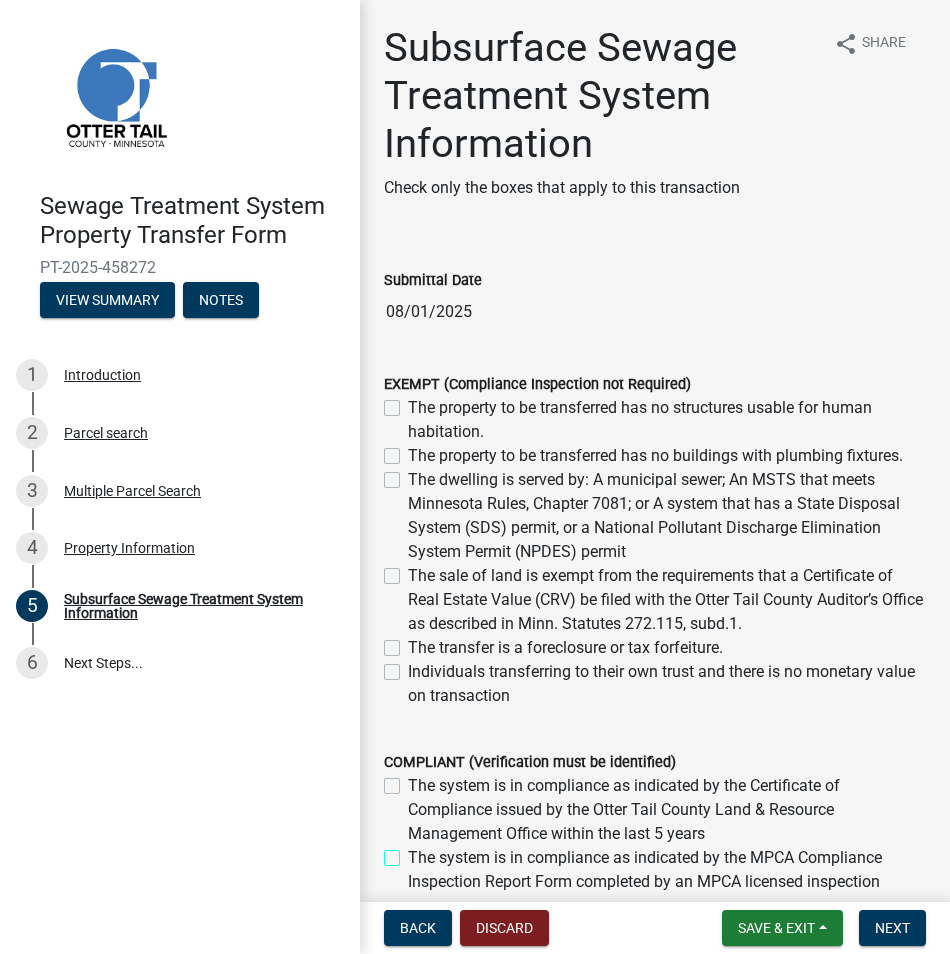 checkbox on "true" 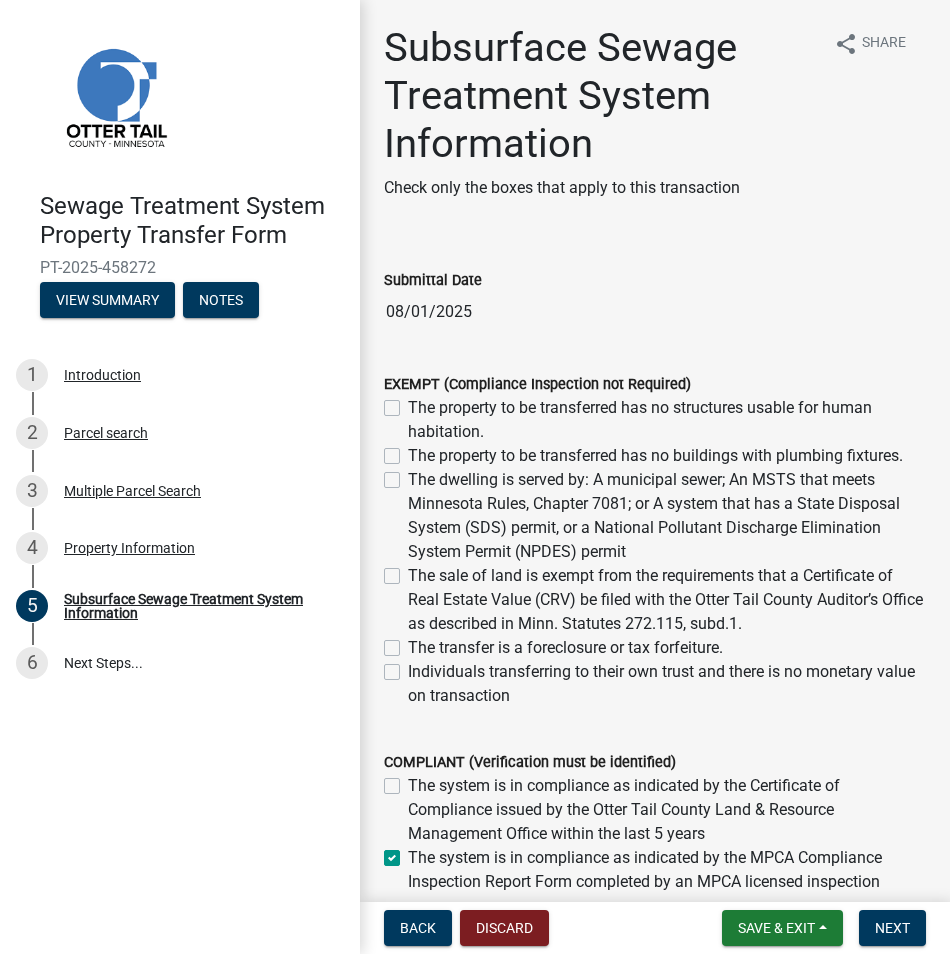 checkbox on "false" 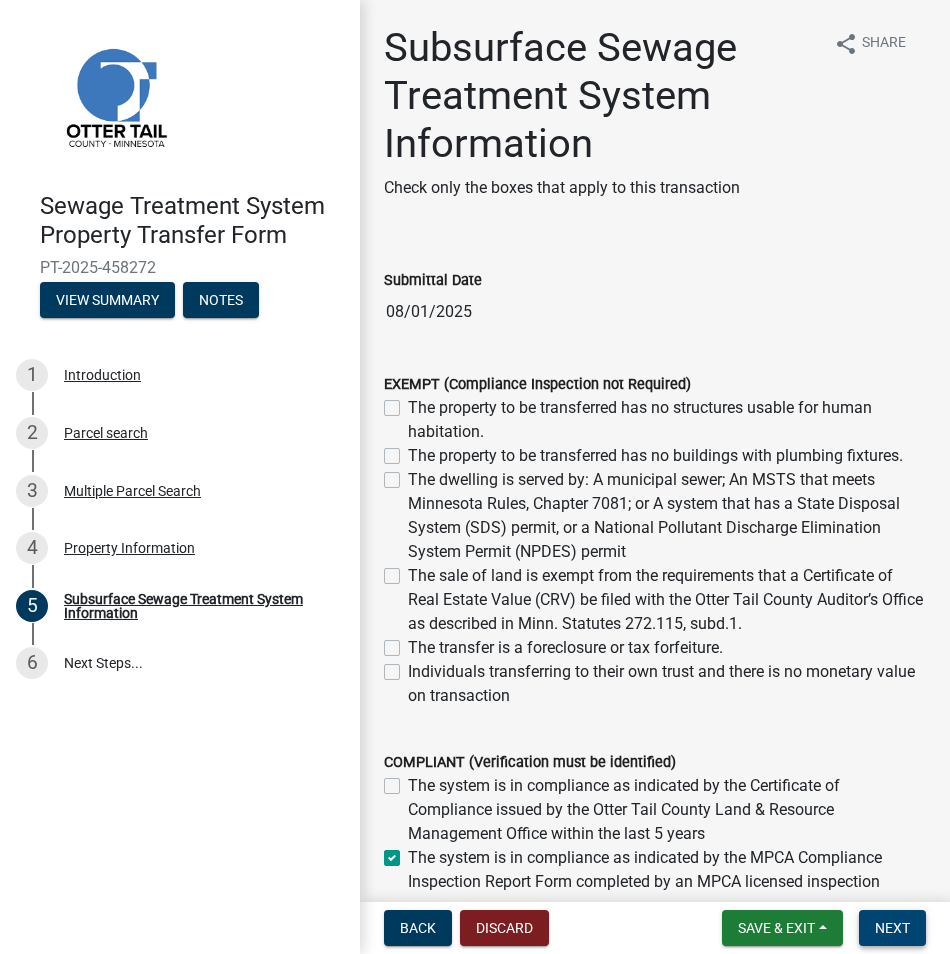click on "Next" at bounding box center [892, 928] 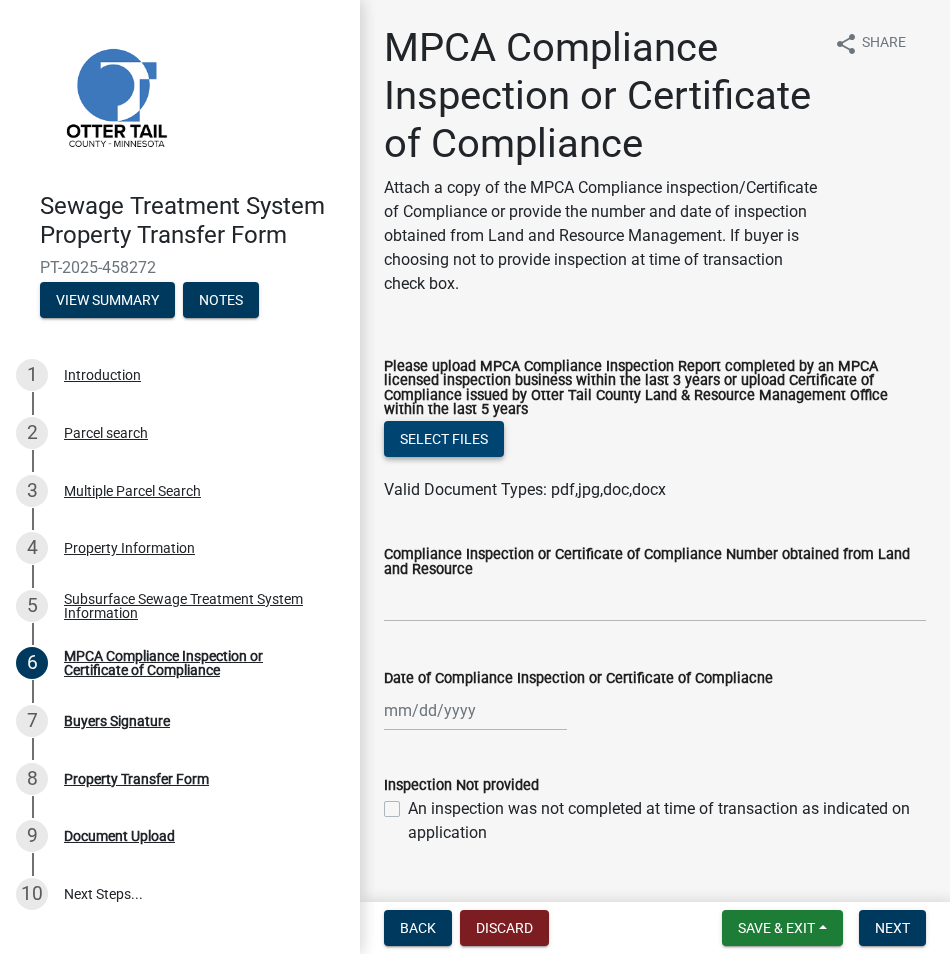 click on "Select files" 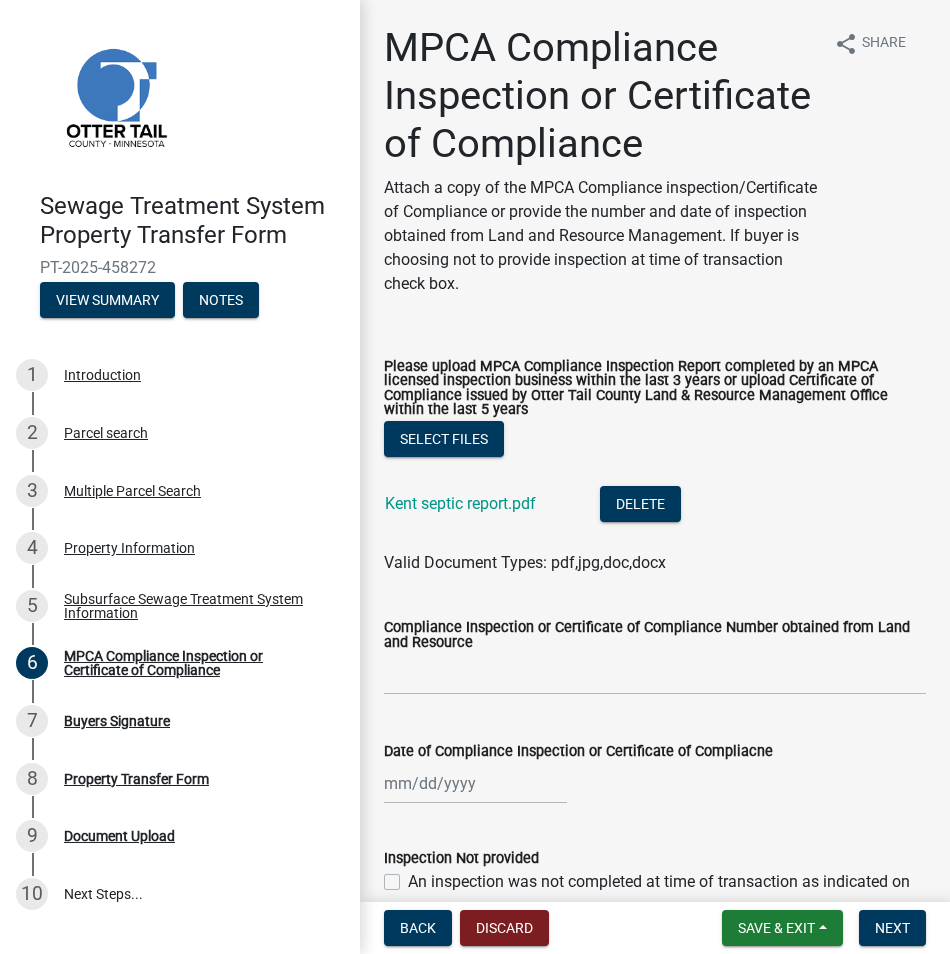 select on "8" 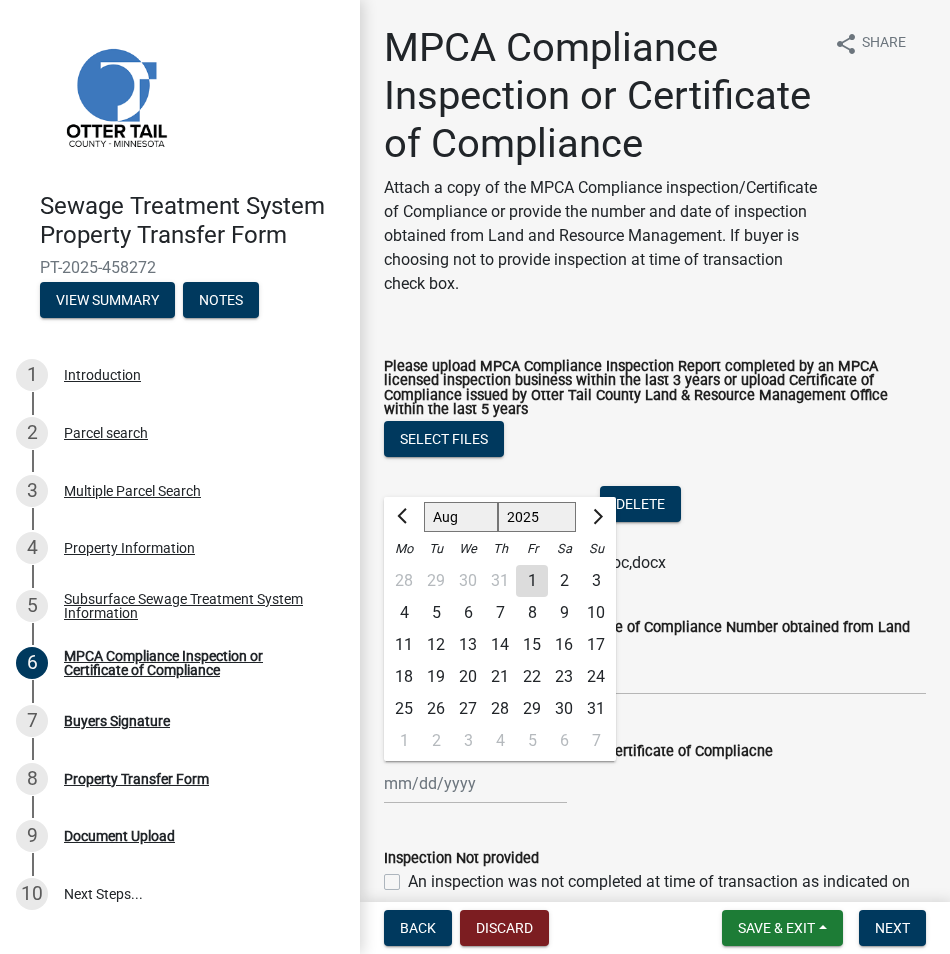 click on "Jan Feb Mar Apr May Jun Jul Aug Sep Oct Nov Dec 1525 1526 1527 1528 1529 1530 1531 1532 1533 1534 1535 1536 1537 1538 1539 1540 1541 1542 1543 1544 1545 1546 1547 1548 1549 1550 1551 1552 1553 1554 1555 1556 1557 1558 1559 1560 1561 1562 1563 1564 1565 1566 1567 1568 1569 1570 1571 1572 1573 1574 1575 1576 1577 1578 1579 1580 1581 1582 1583 1584 1585 1586 1587 1588 1589 1590 1591 1592 1593 1594 1595 1596 1597 1598 1599 1600 1601 1602 1603 1604 1605 1606 1607 1608 1609 1610 1611 1612 1613 1614 1615 1616 1617 1618 1619 1620 1621 1622 1623 1624 1625 1626 1627 1628 1629 1630 1631 1632 1633 1634 1635 1636 1637 1638 1639 1640 1641 1642 1643 1644 1645 1646 1647 1648 1649 1650 1651 1652 1653 1654 1655 1656 1657 1658 1659 1660 1661 1662 1663 1664 1665 1666 1667 1668 1669 1670 1671 1672 1673 1674 1675 1676 1677 1678 1679 1680 1681 1682 1683 1684 1685 1686 1687 1688 1689 1690 1691 1692 1693 1694 1695 1696 1697 1698 1699 1700 1701 1702 1703 1704 1705 1706 1707 1708 1709 1710 1711 1712 1713 1714 1715 1716 1717 1718 1719 1" 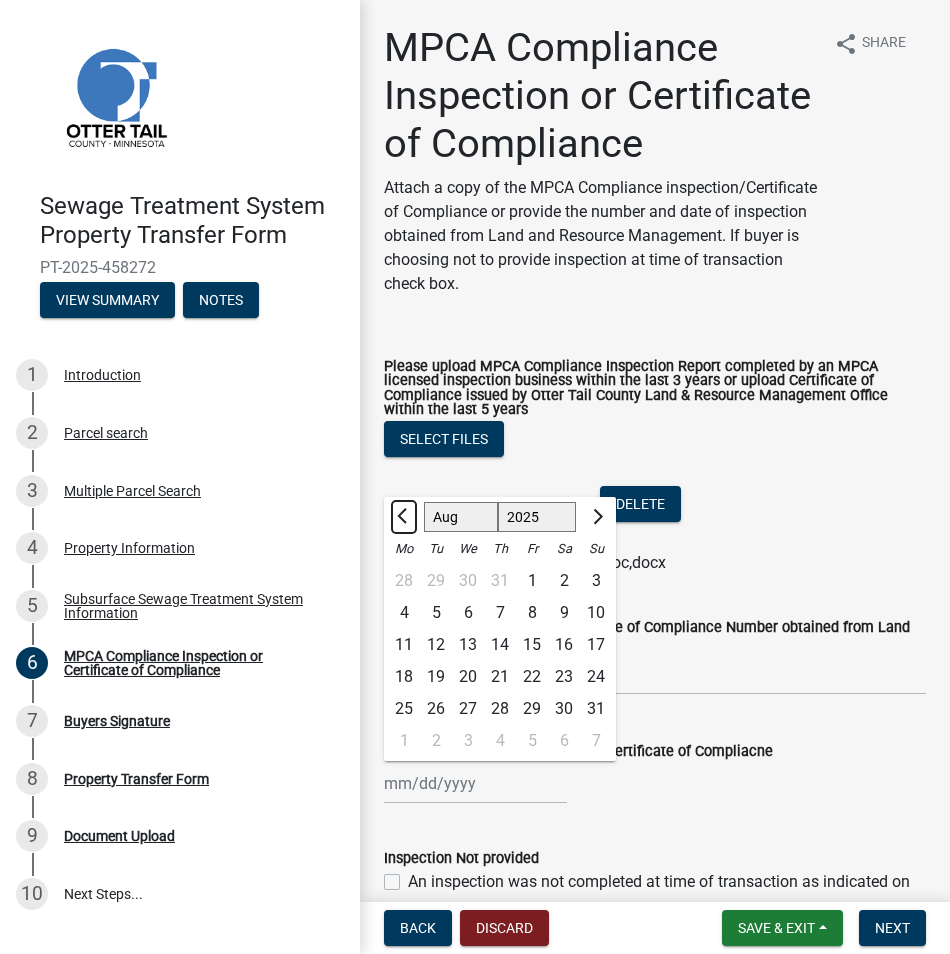 click 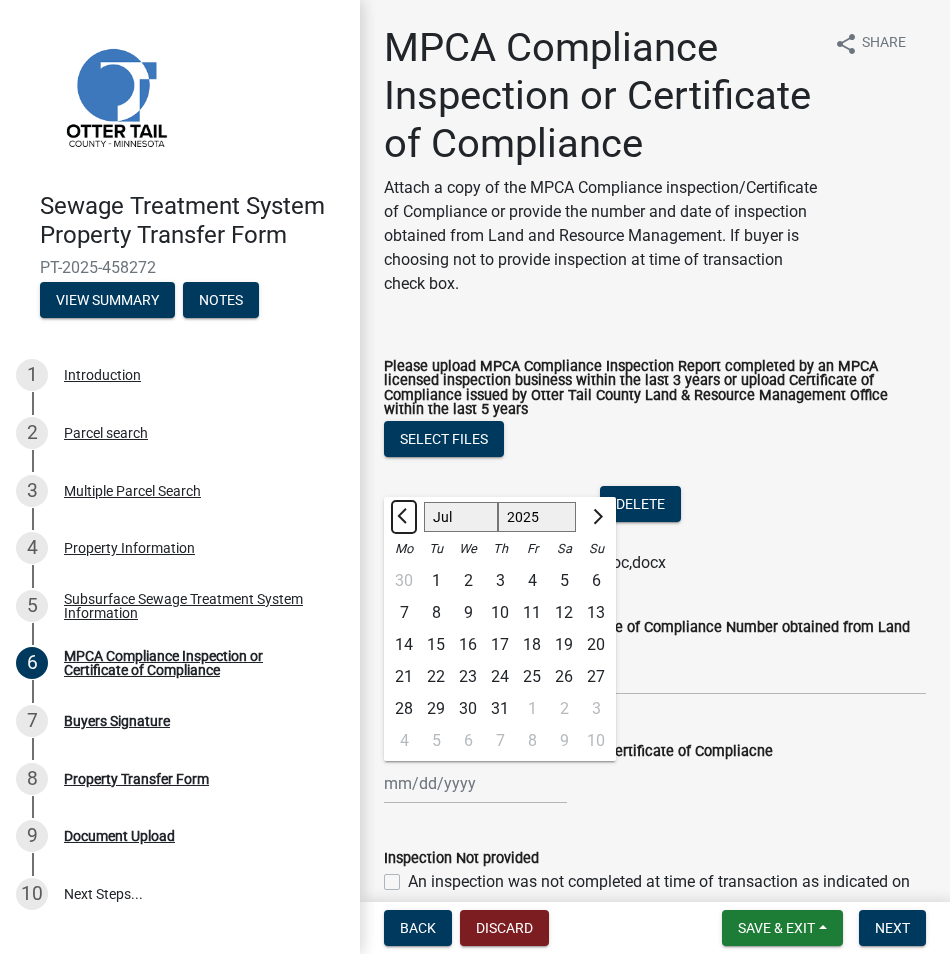click 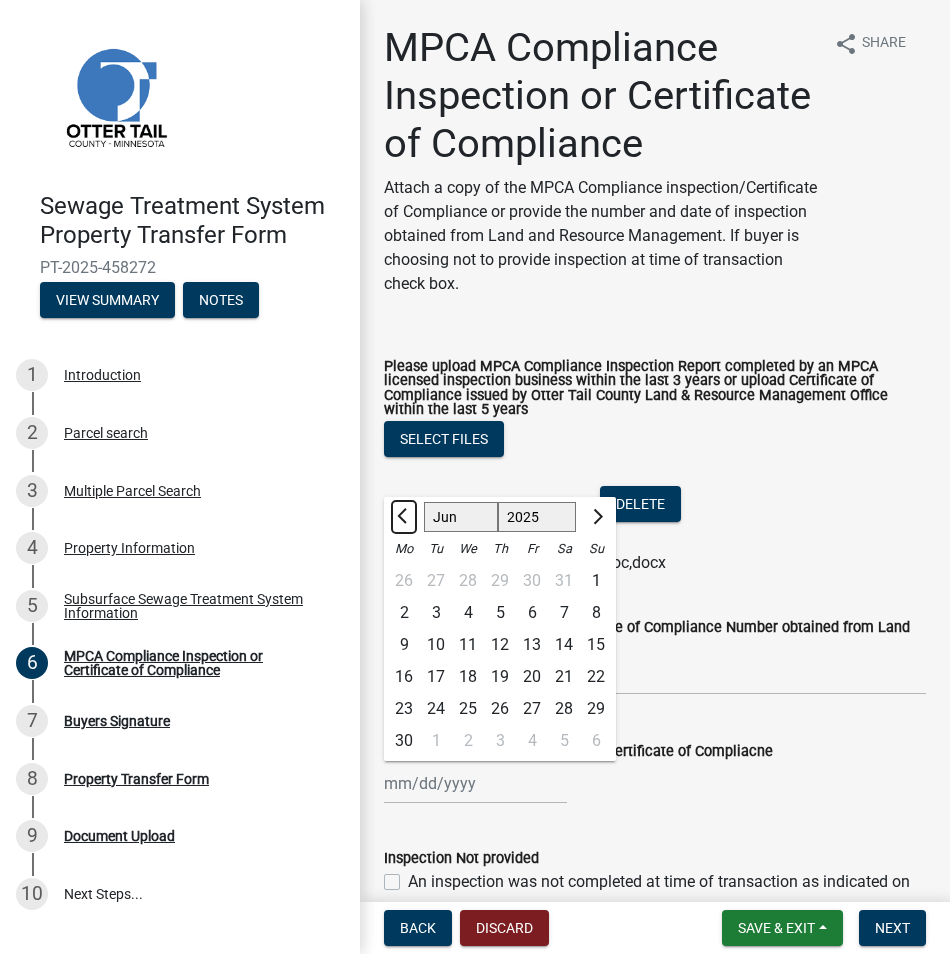 click 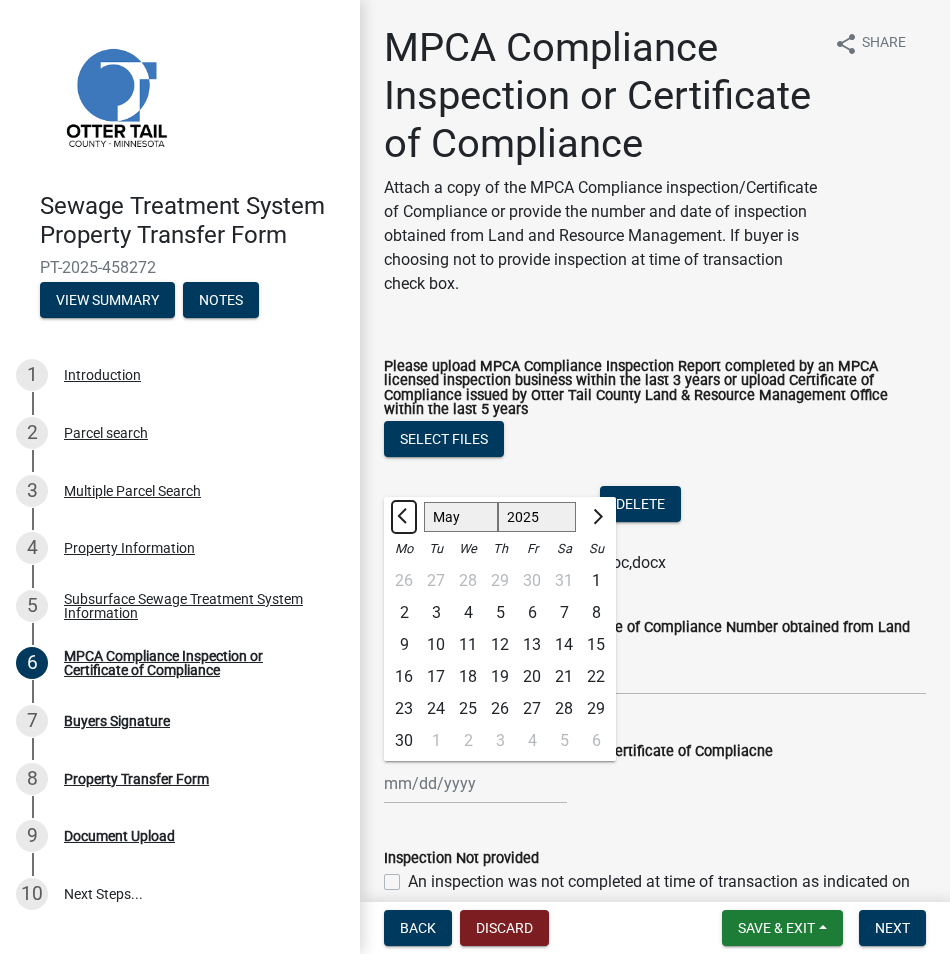 click 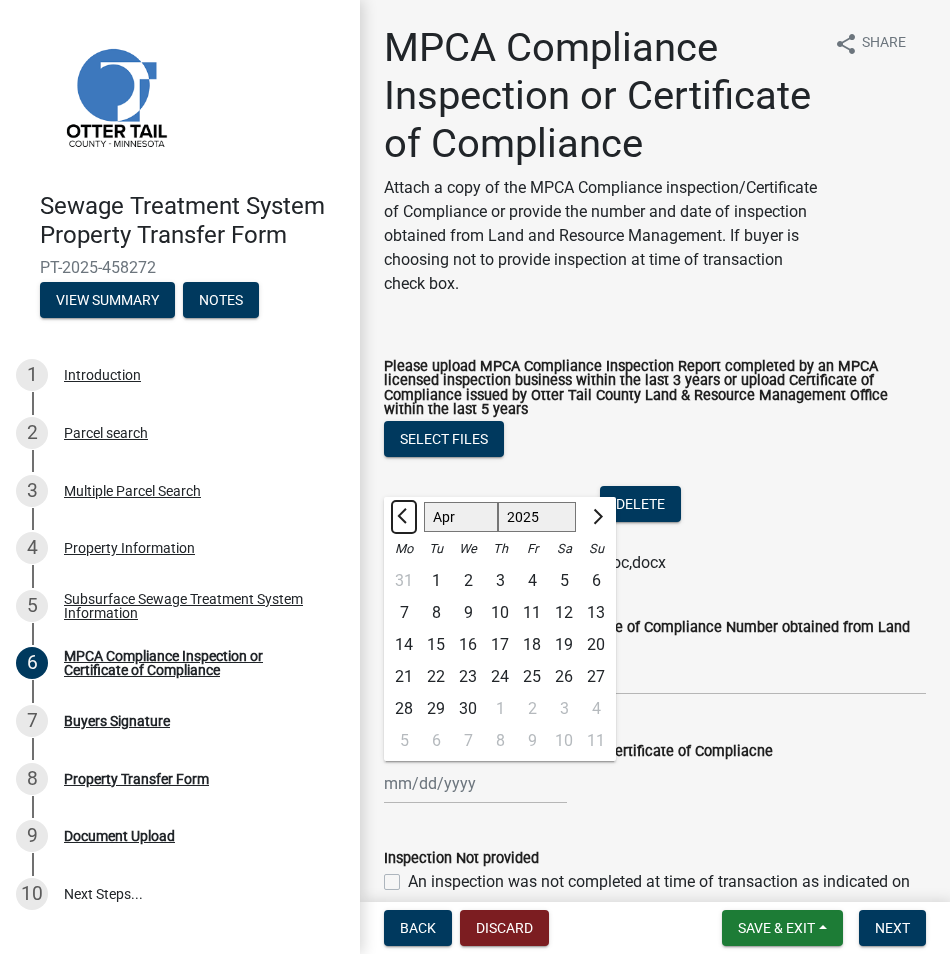 click 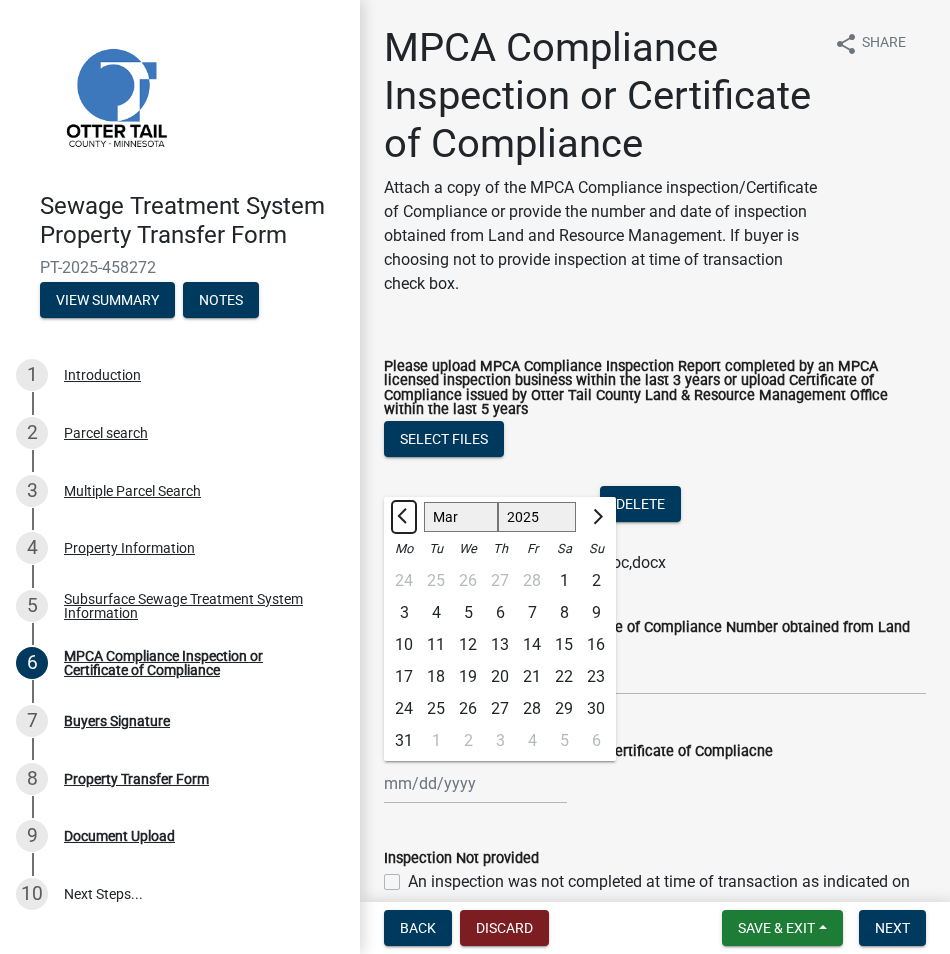click 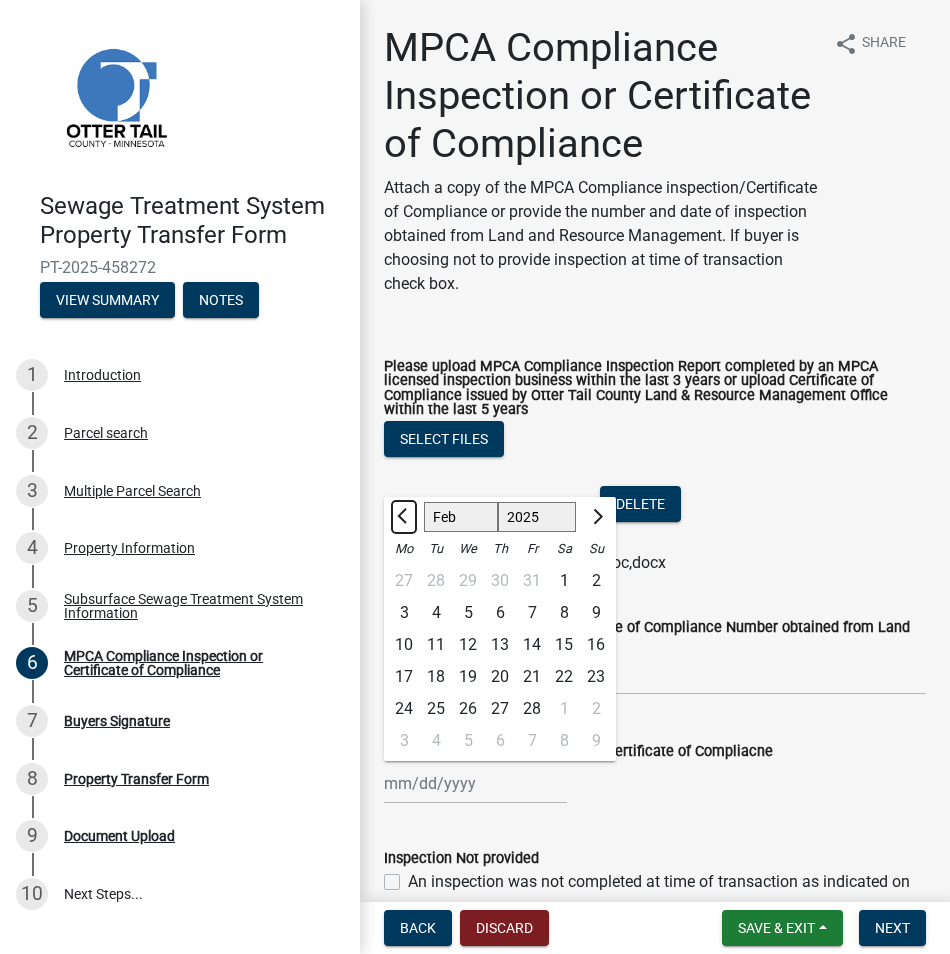 click 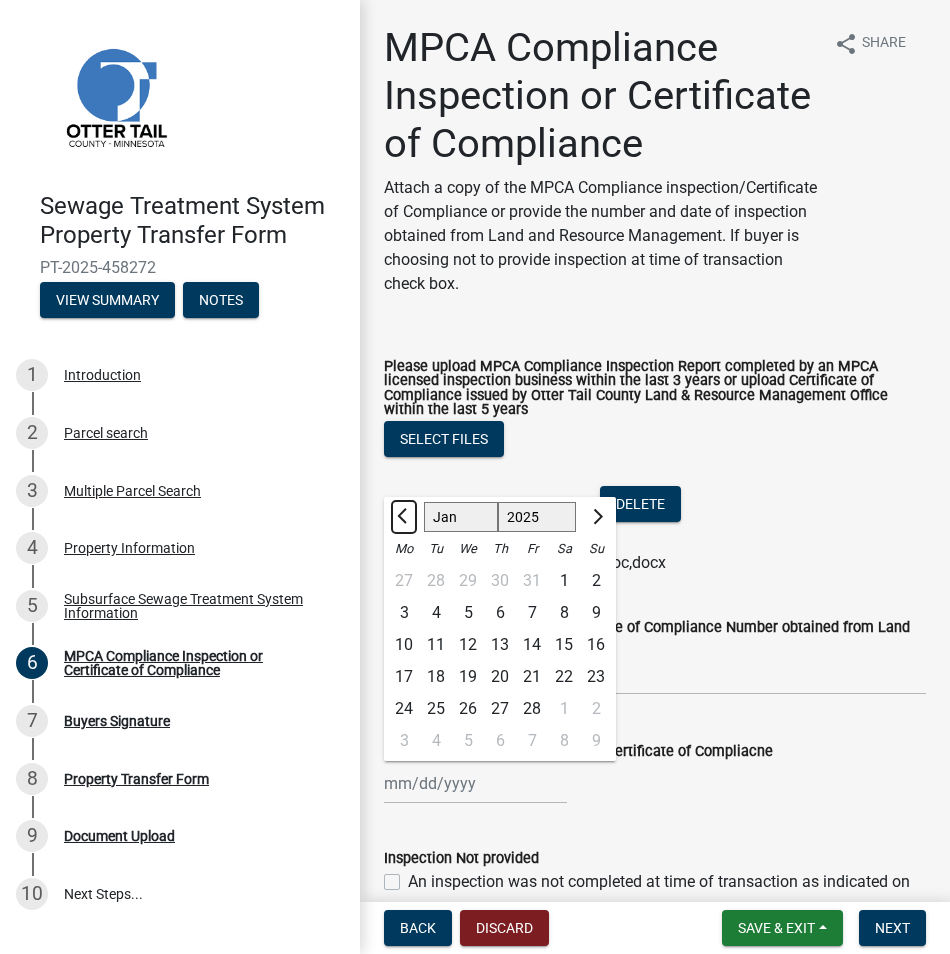 click 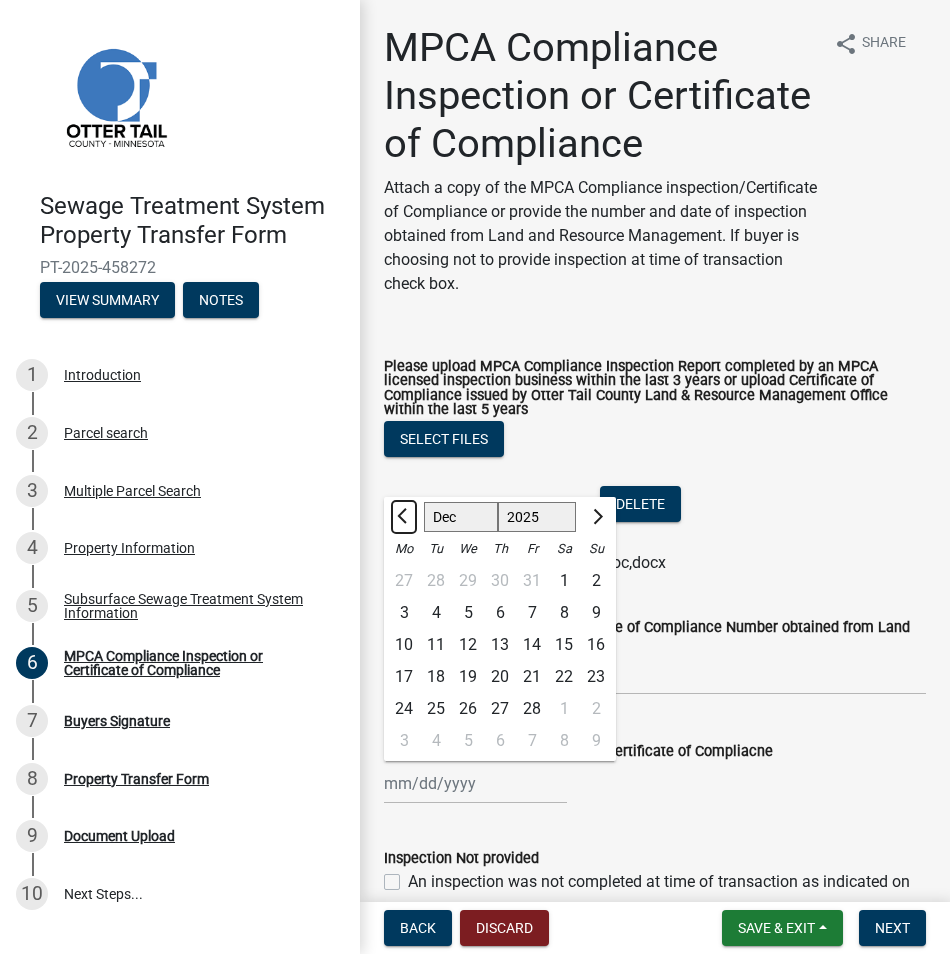 select on "2024" 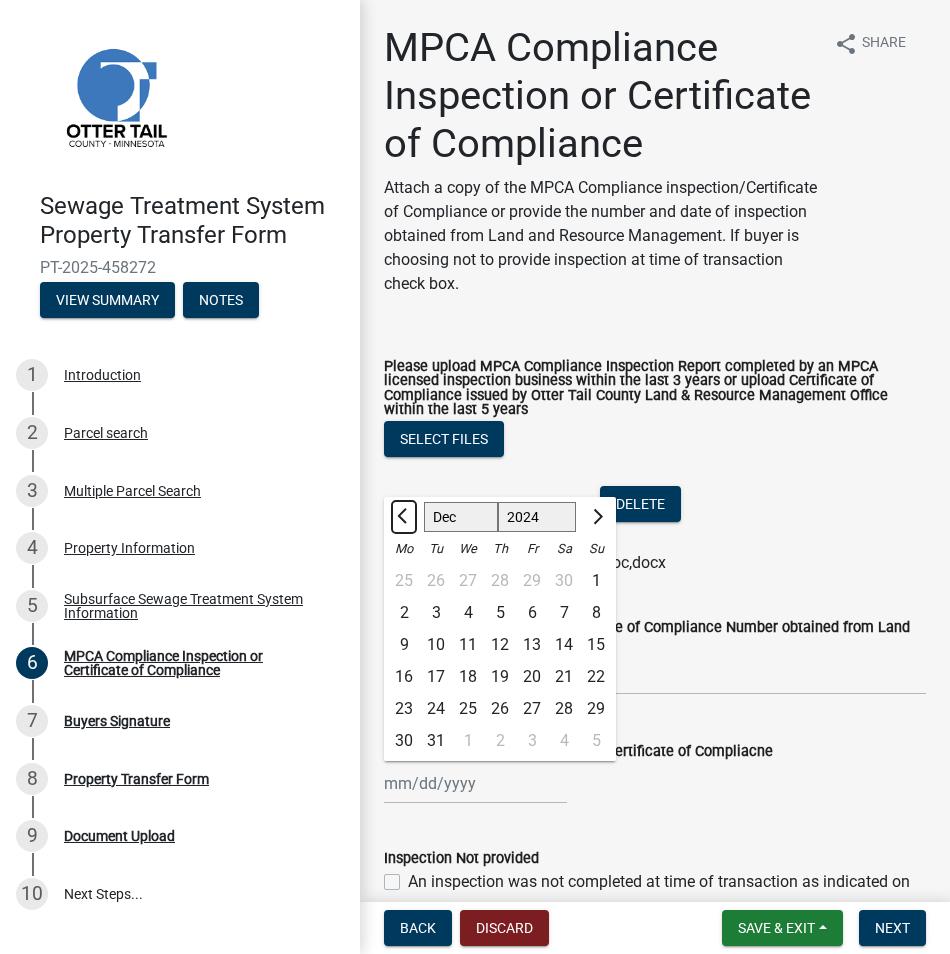 click 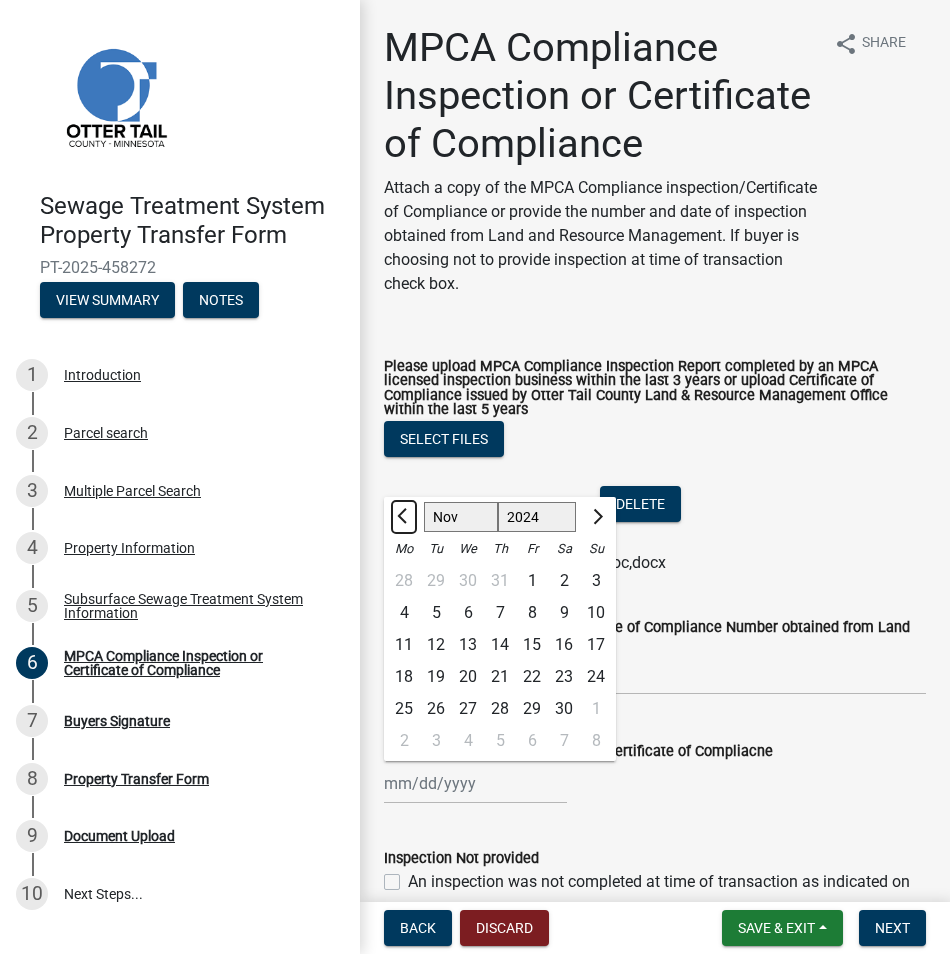 click 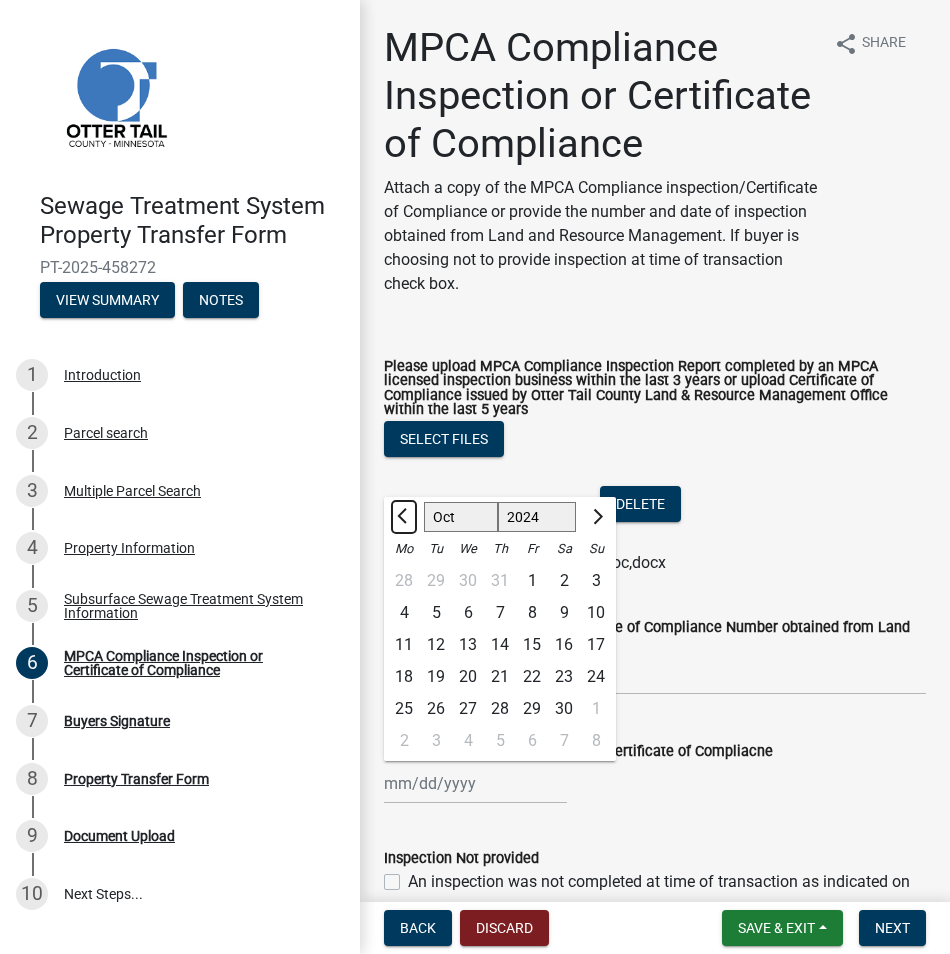click 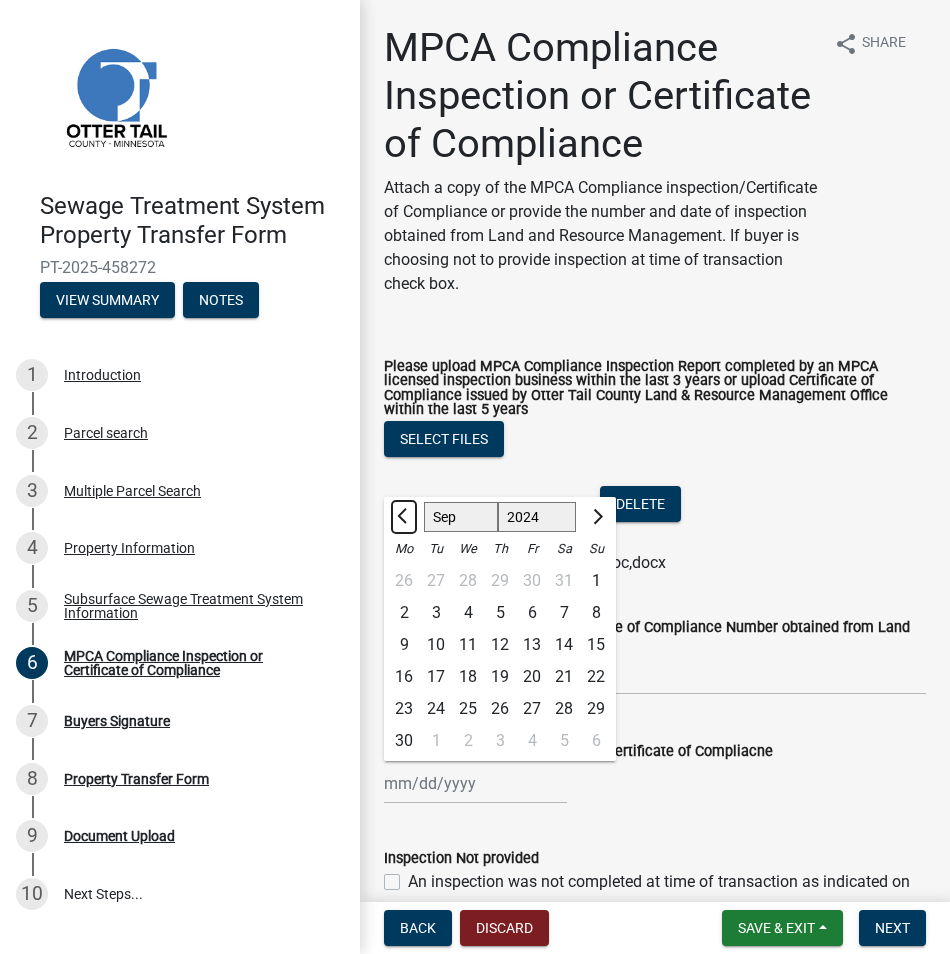 click 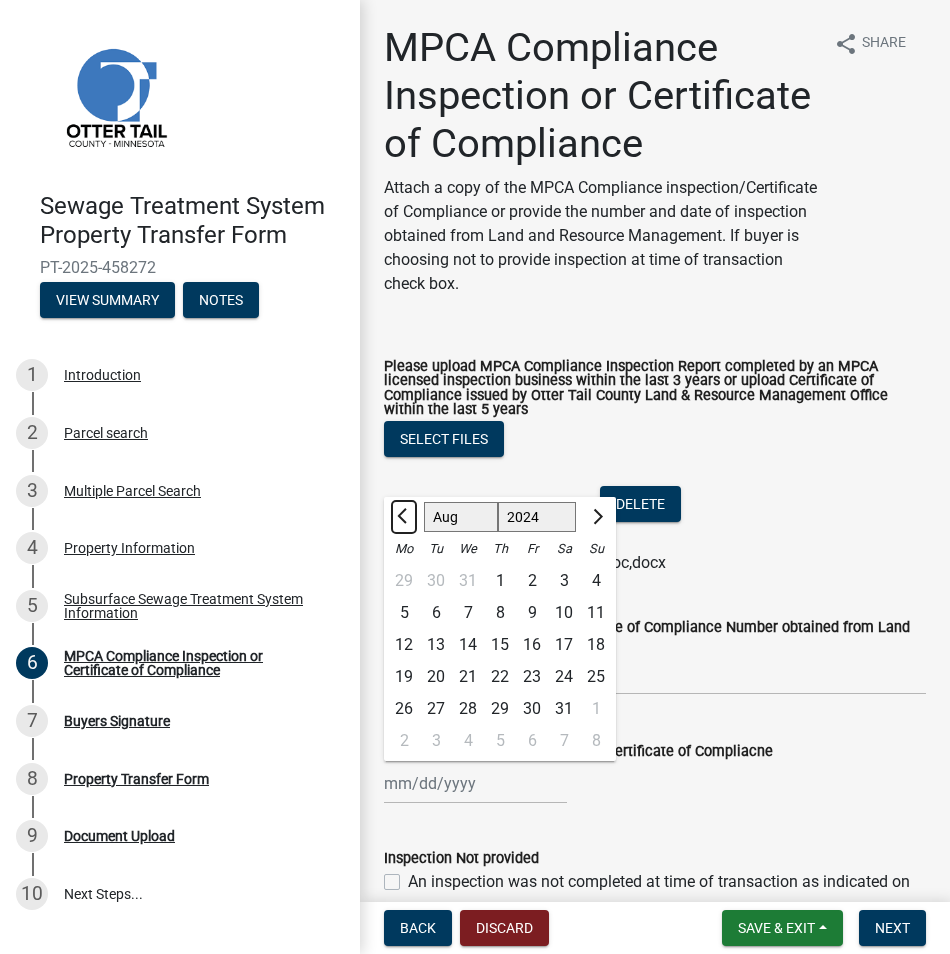 click 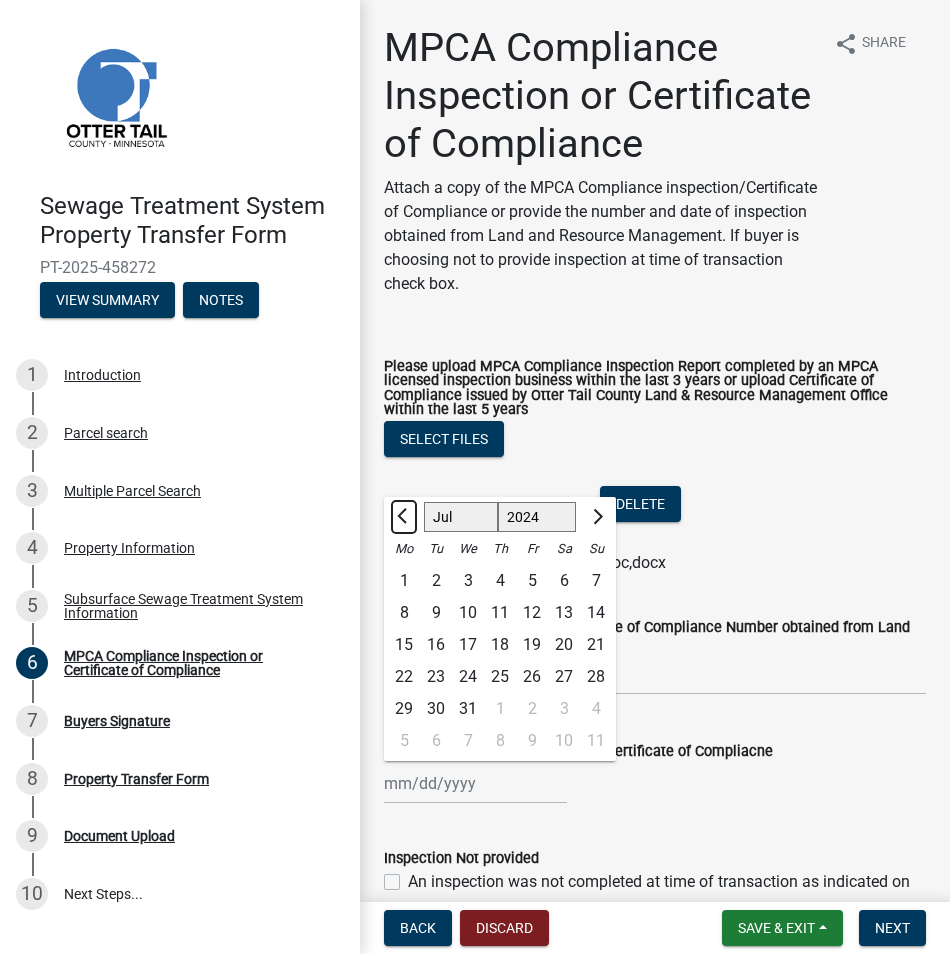 click 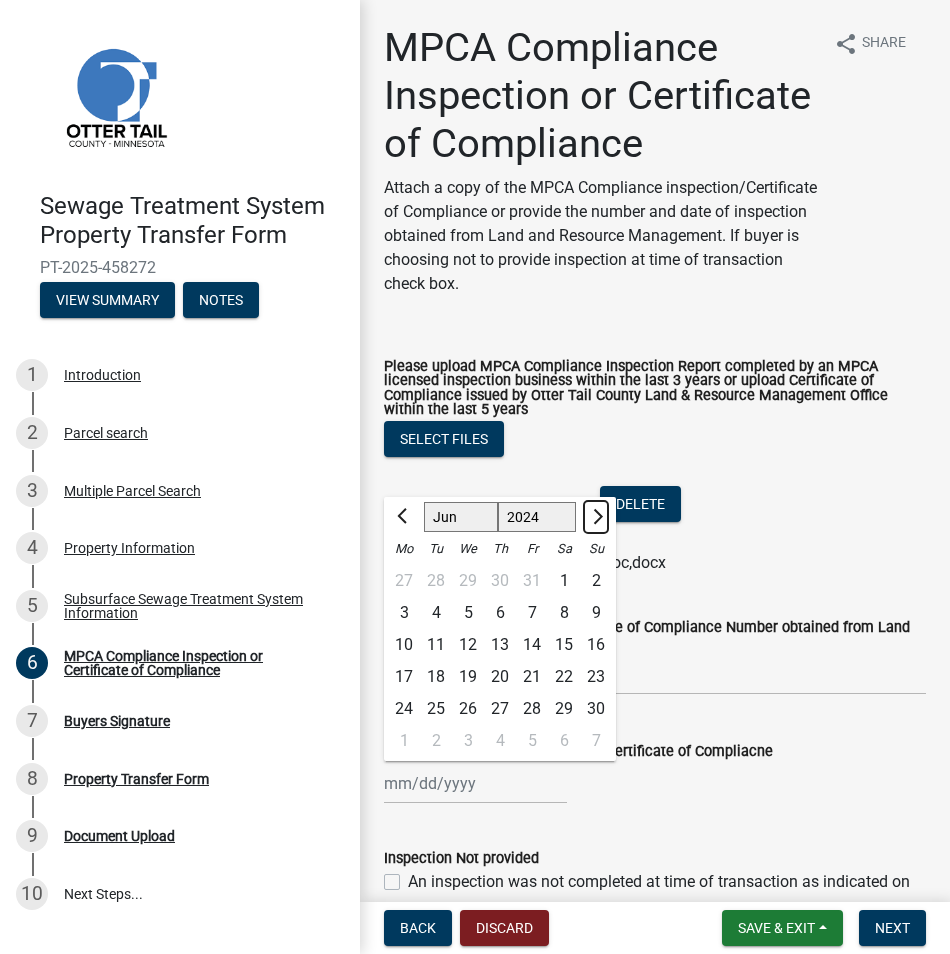 click 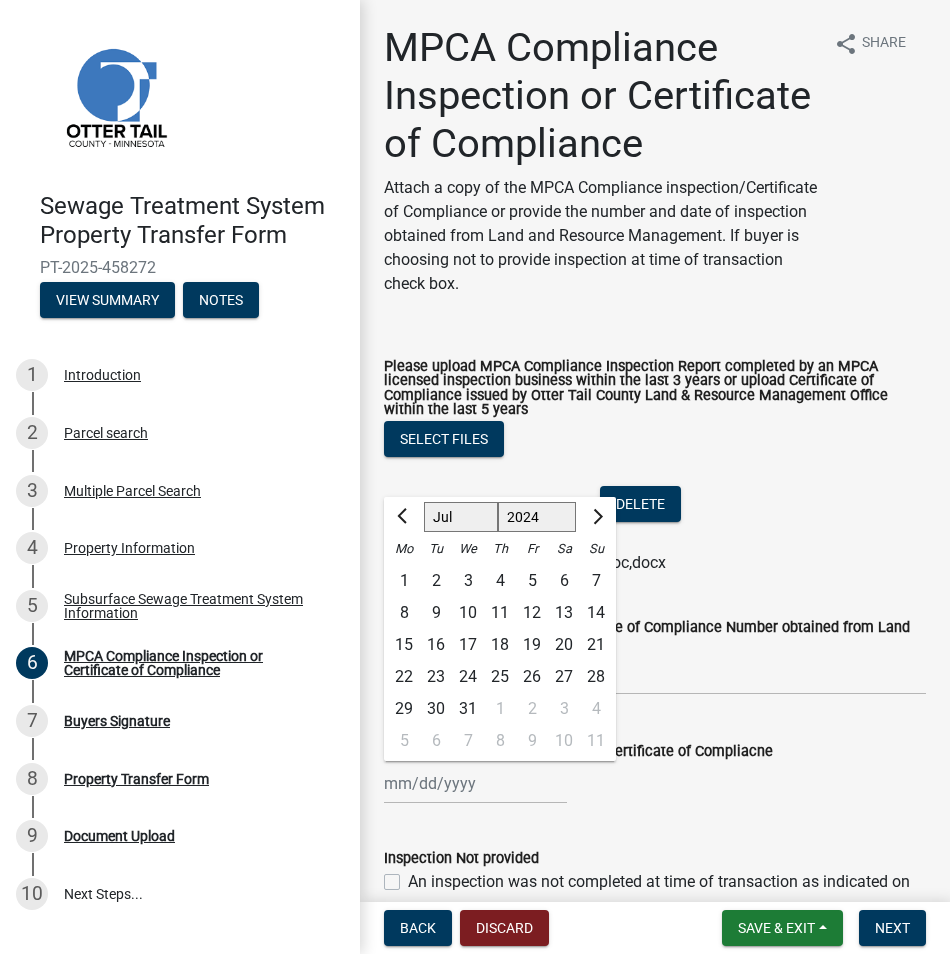 click on "16" 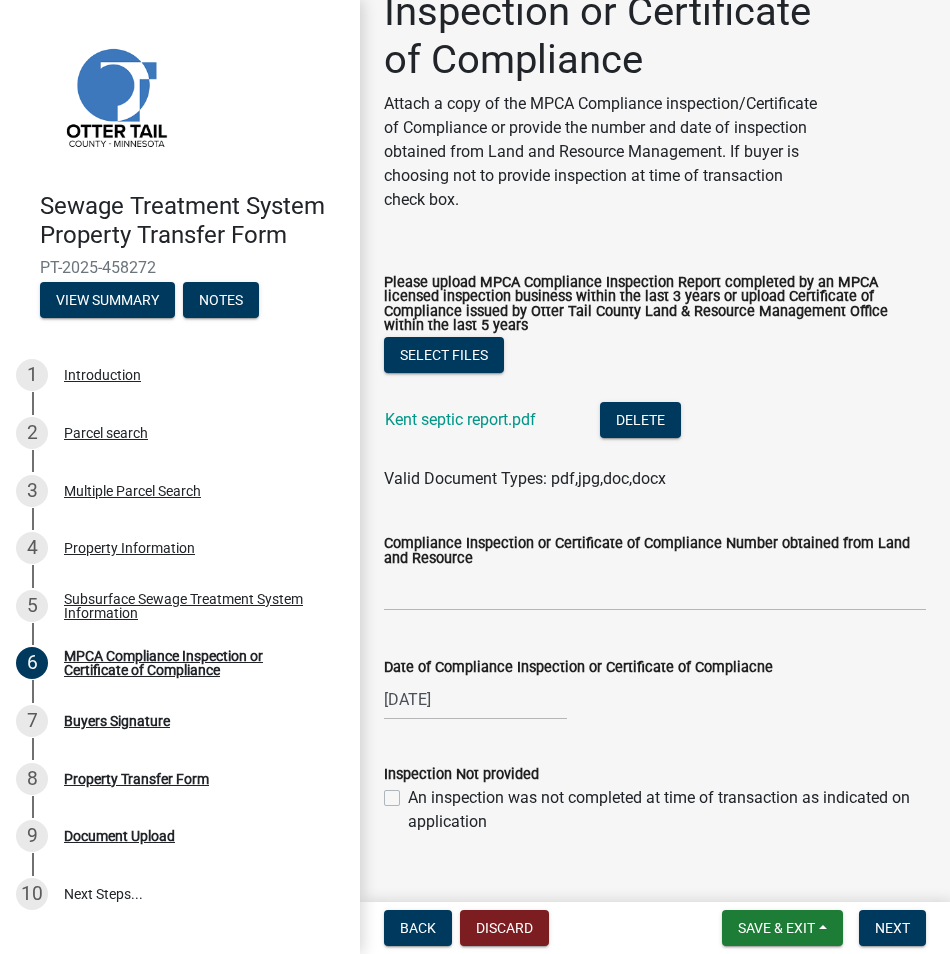 scroll, scrollTop: 170, scrollLeft: 0, axis: vertical 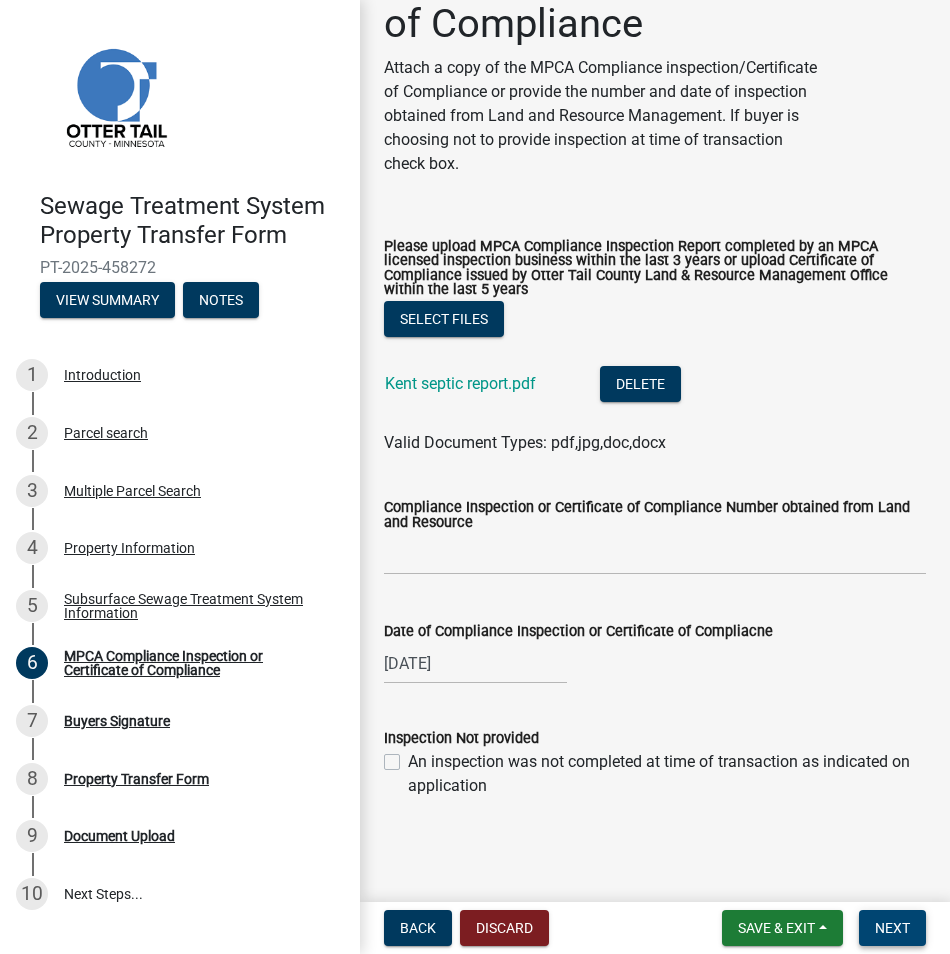 click on "Next" at bounding box center [892, 928] 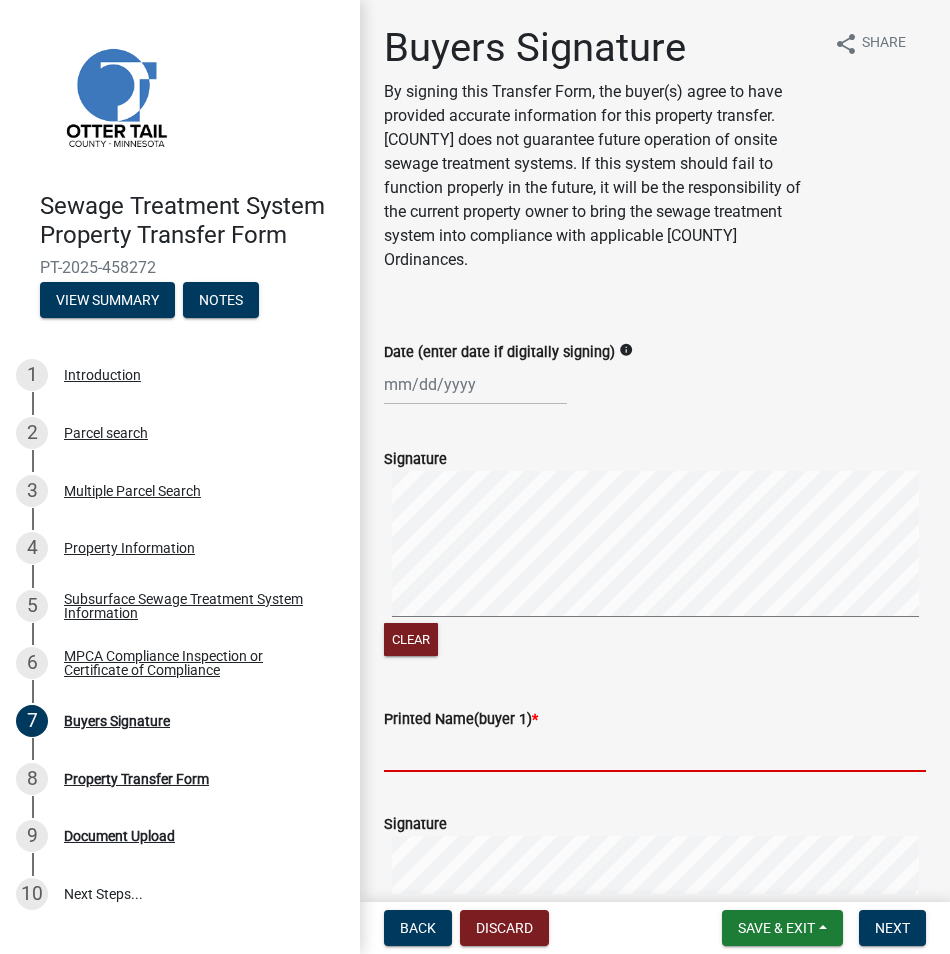 click on "Printed Name(buyer 1)  *" at bounding box center [655, 751] 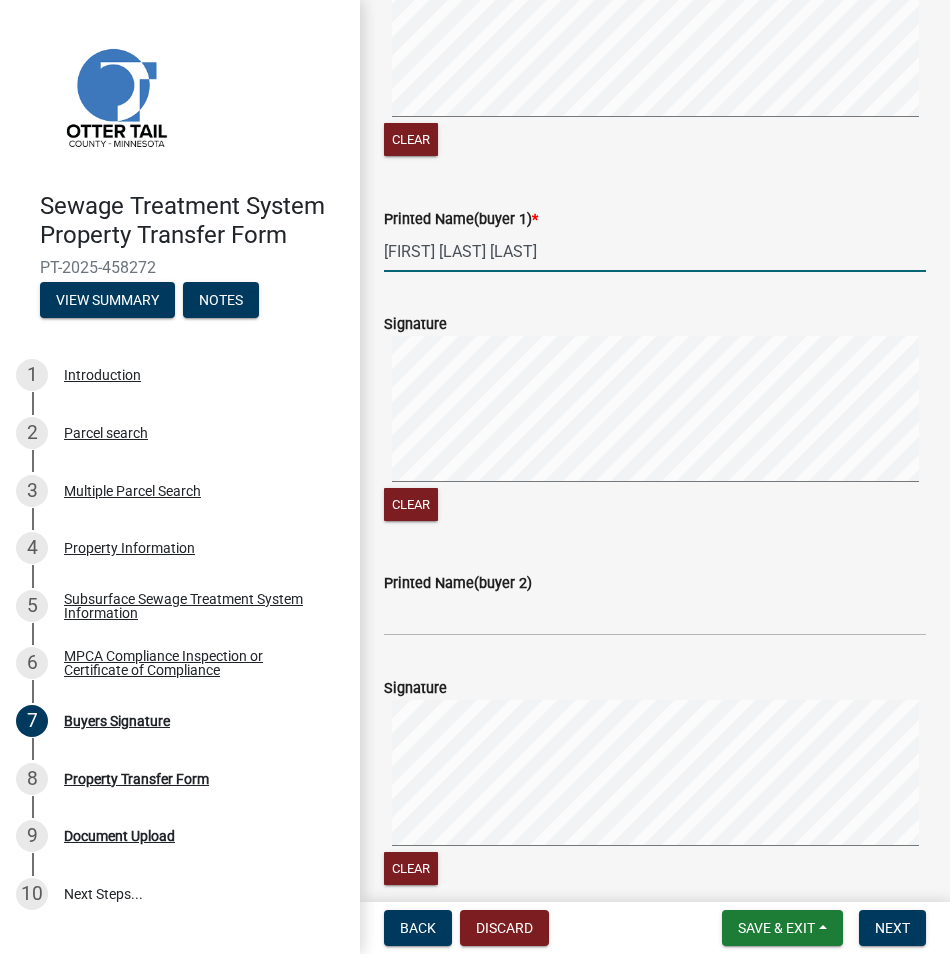 scroll, scrollTop: 600, scrollLeft: 0, axis: vertical 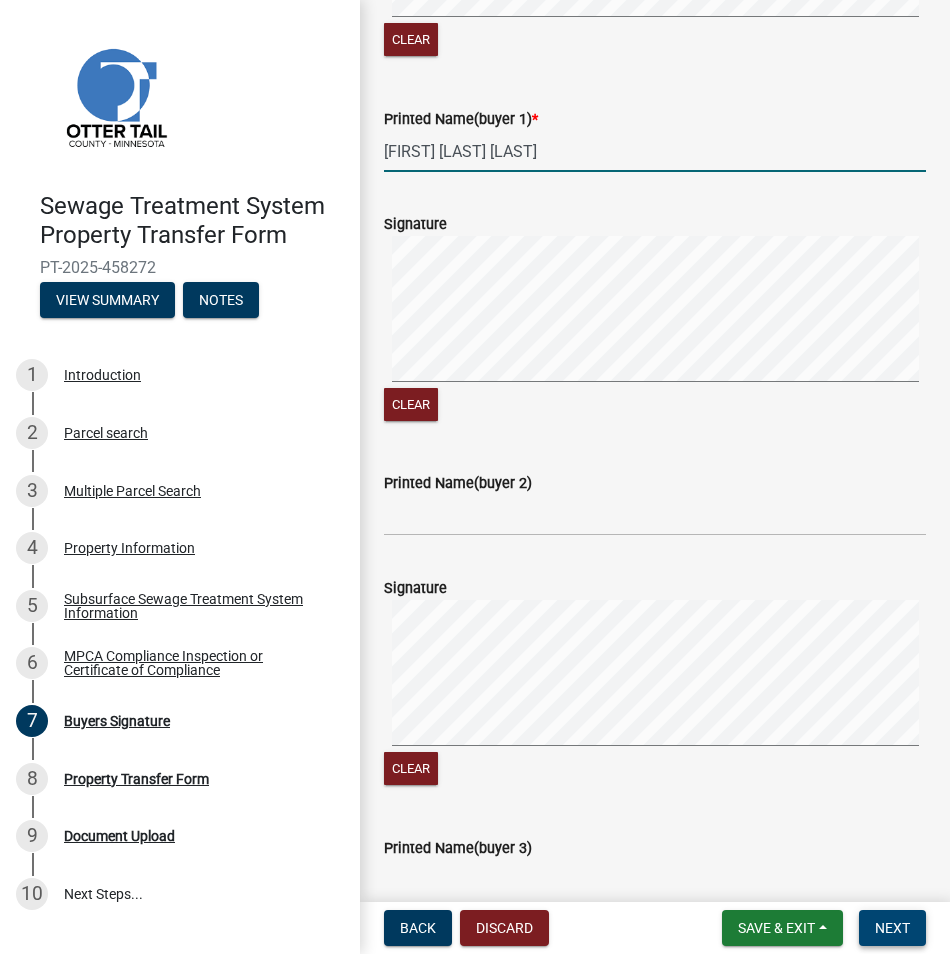 type on "[FIRST] [LAST] [LAST]" 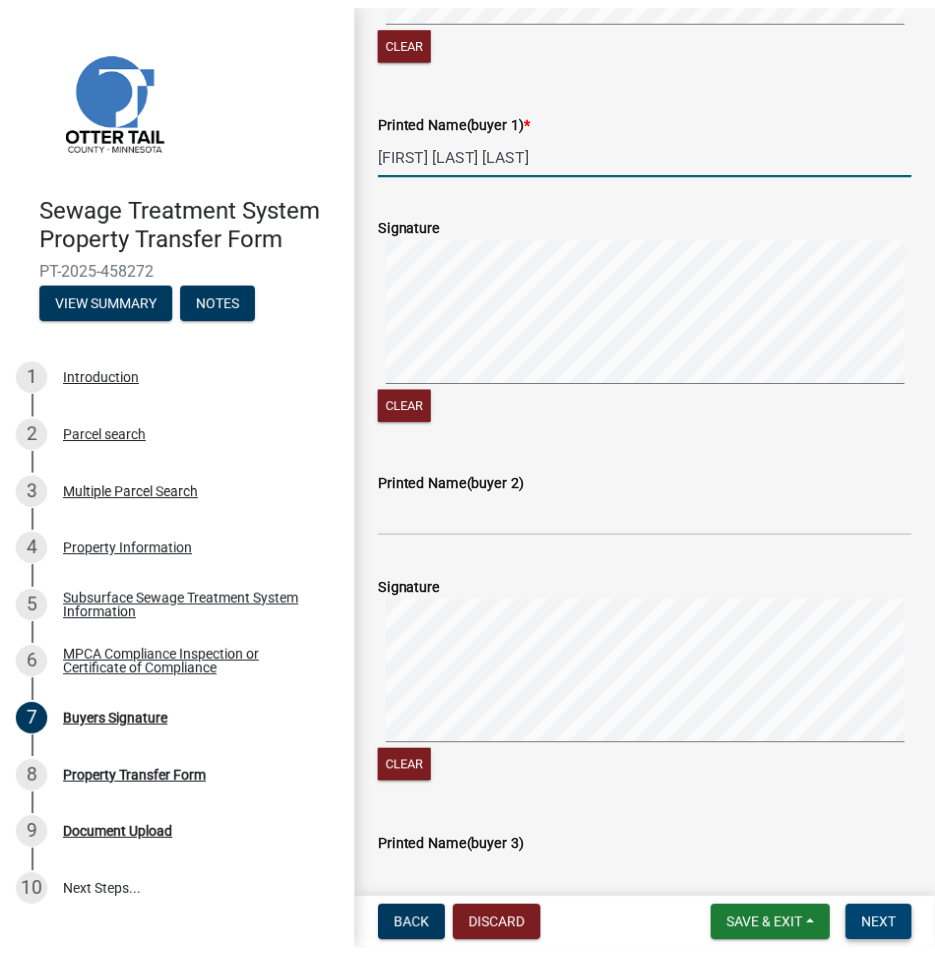 scroll, scrollTop: 0, scrollLeft: 0, axis: both 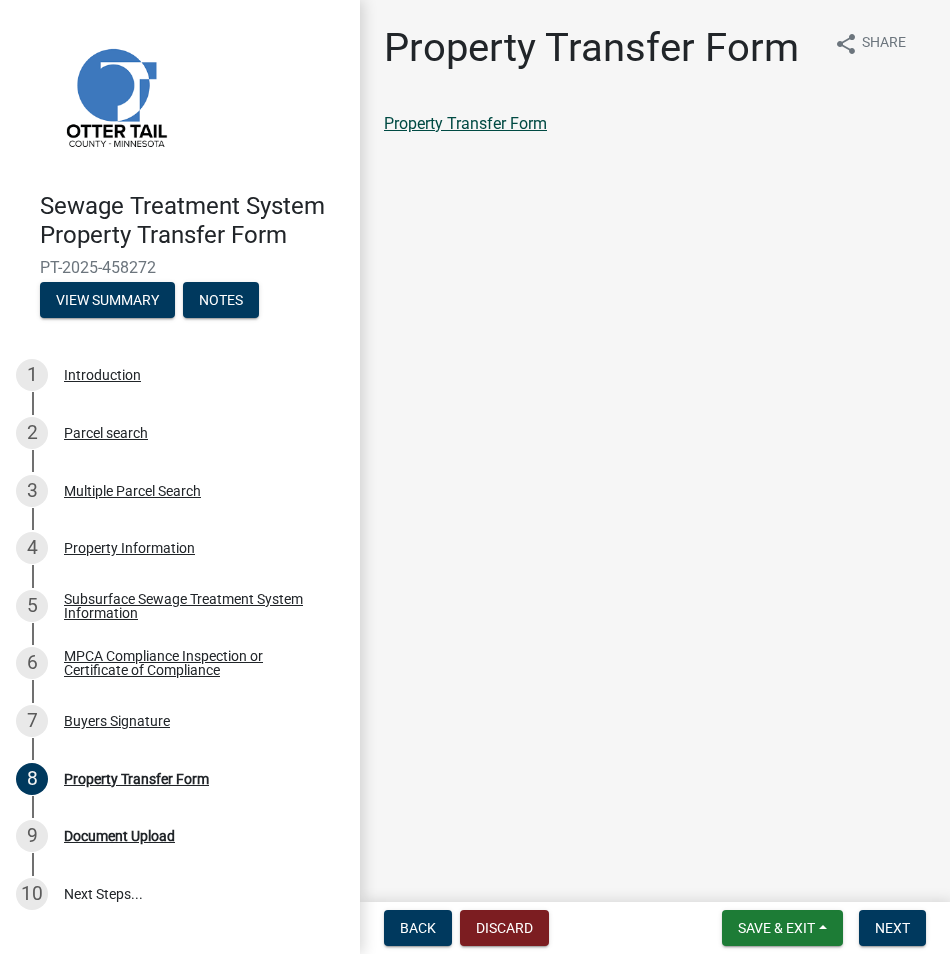 click on "Property Transfer Form" 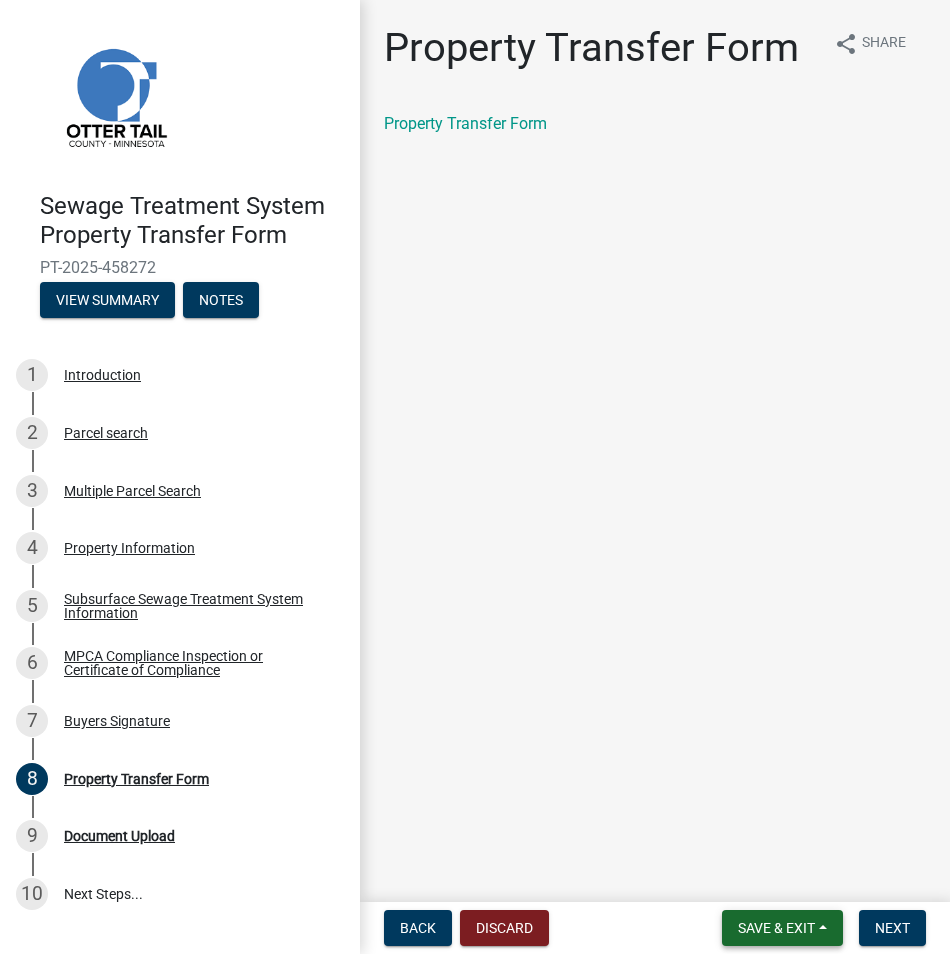 click on "Save & Exit" at bounding box center (776, 928) 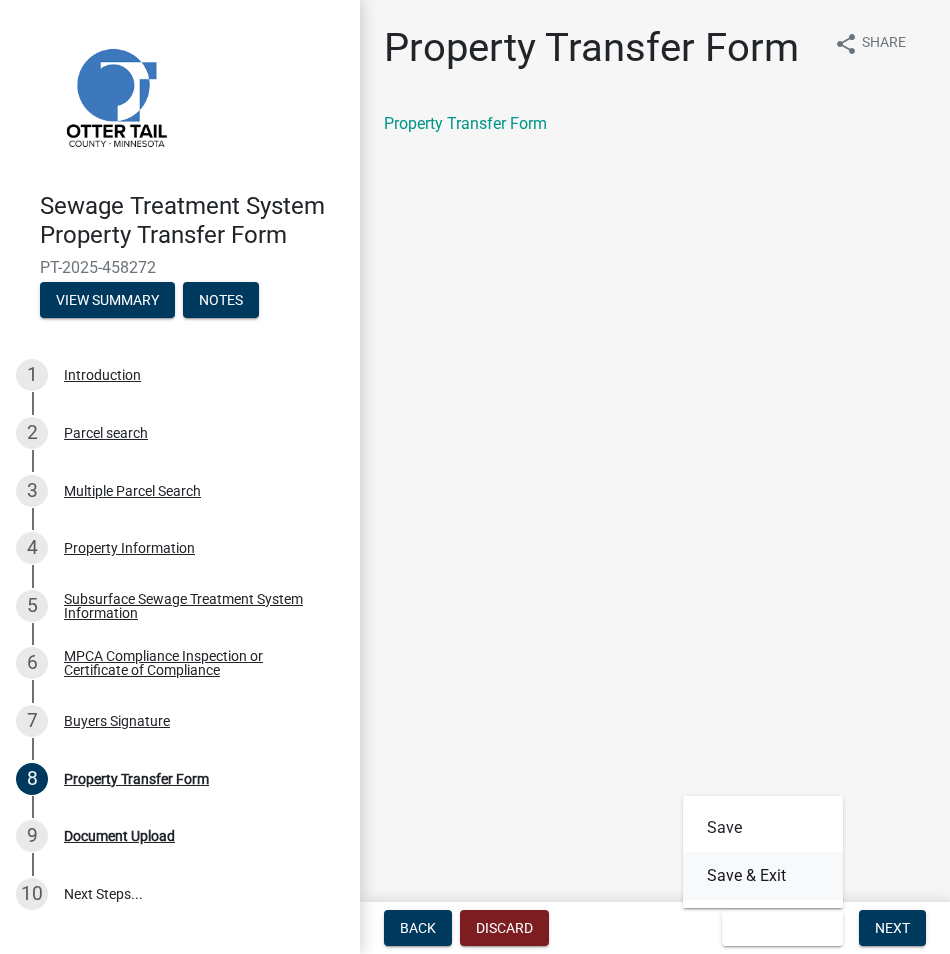 click on "Save & Exit" at bounding box center [763, 876] 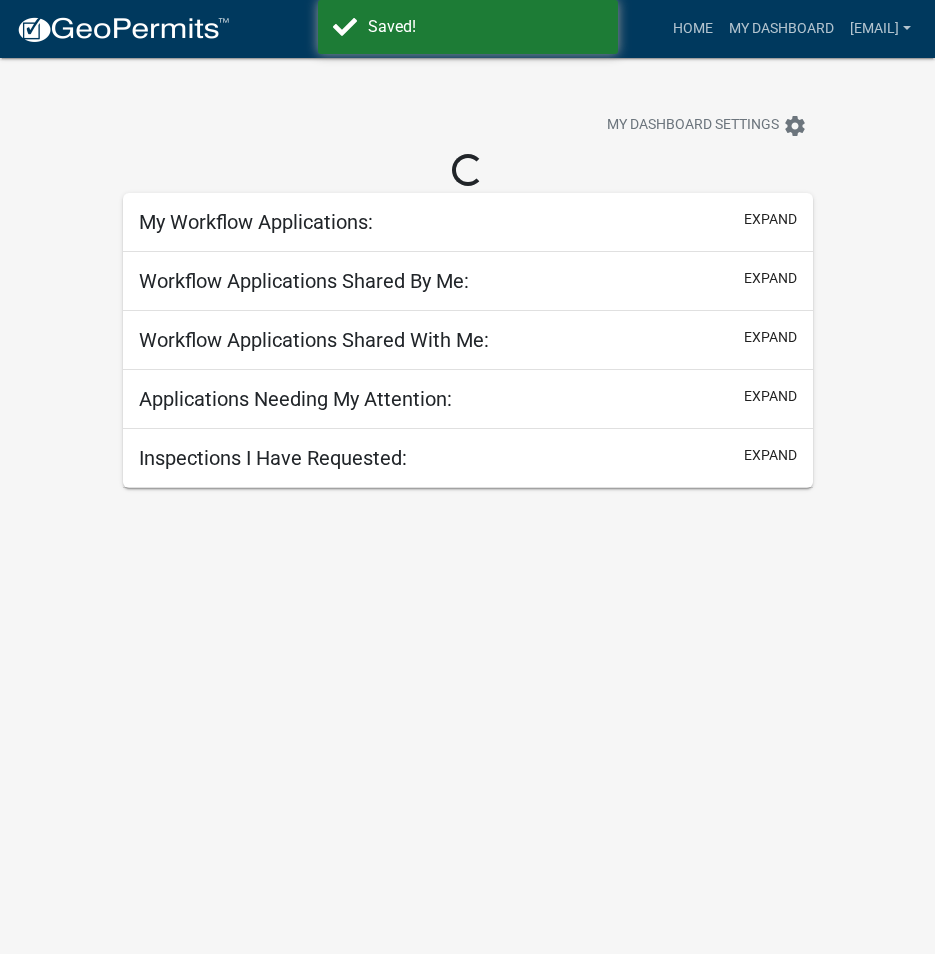 select on "3: 100" 